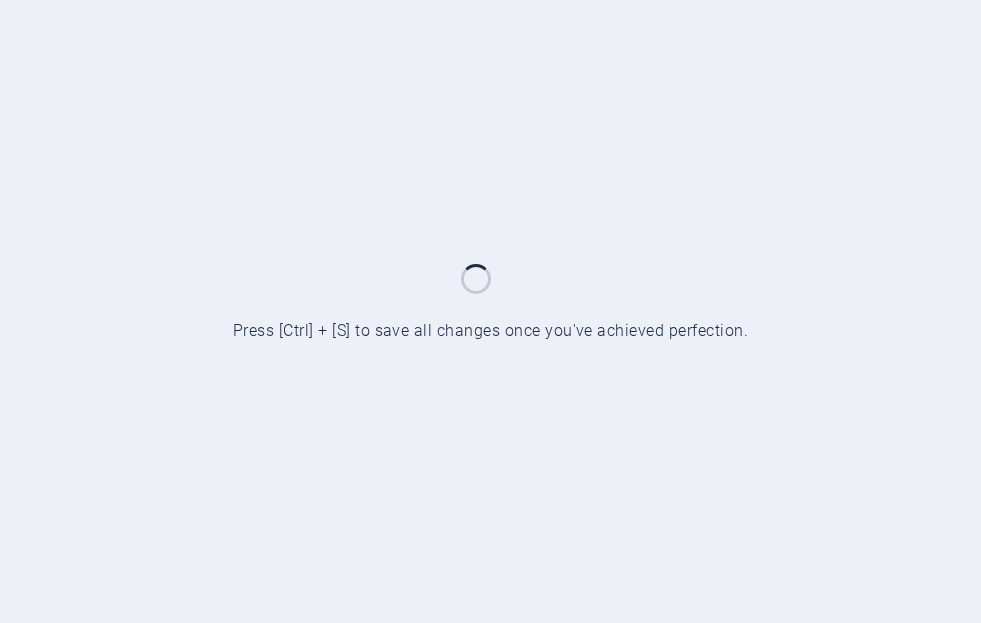 scroll, scrollTop: 0, scrollLeft: 0, axis: both 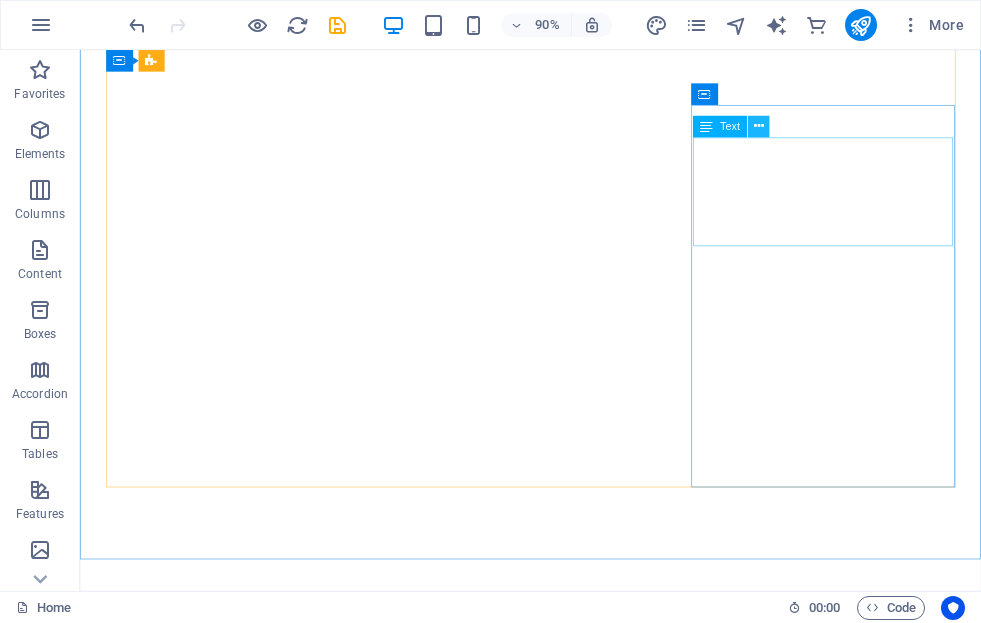 click at bounding box center [759, 126] 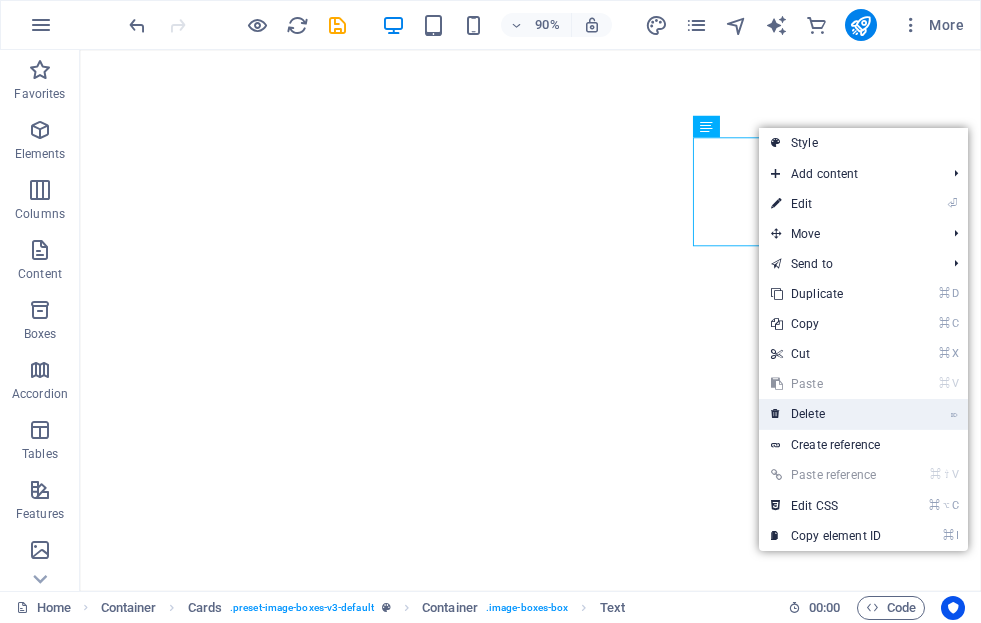 click on "⌦  Delete" at bounding box center (826, 414) 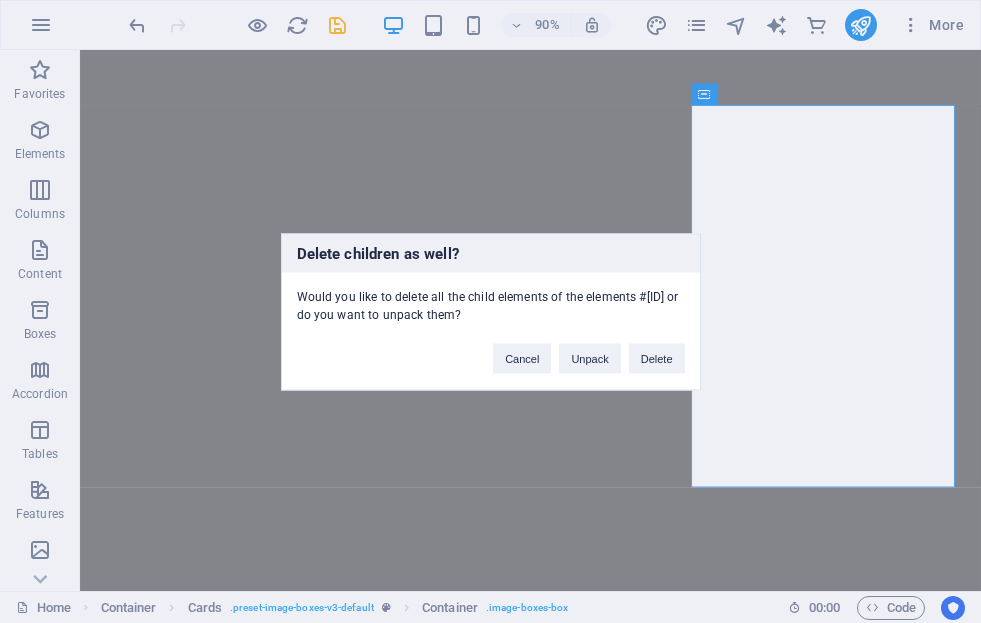 type 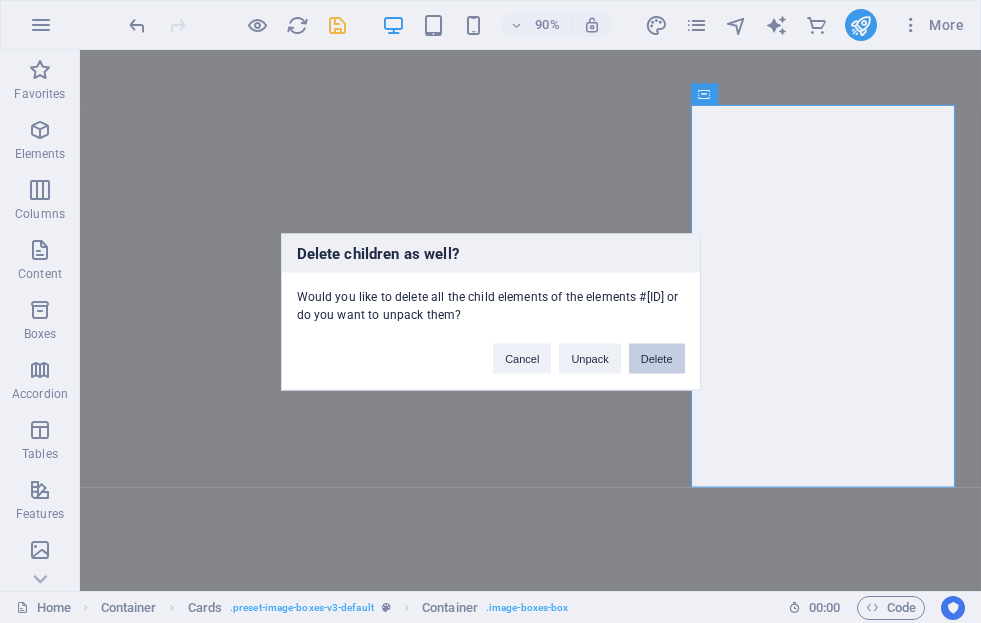 click on "Delete" at bounding box center (657, 358) 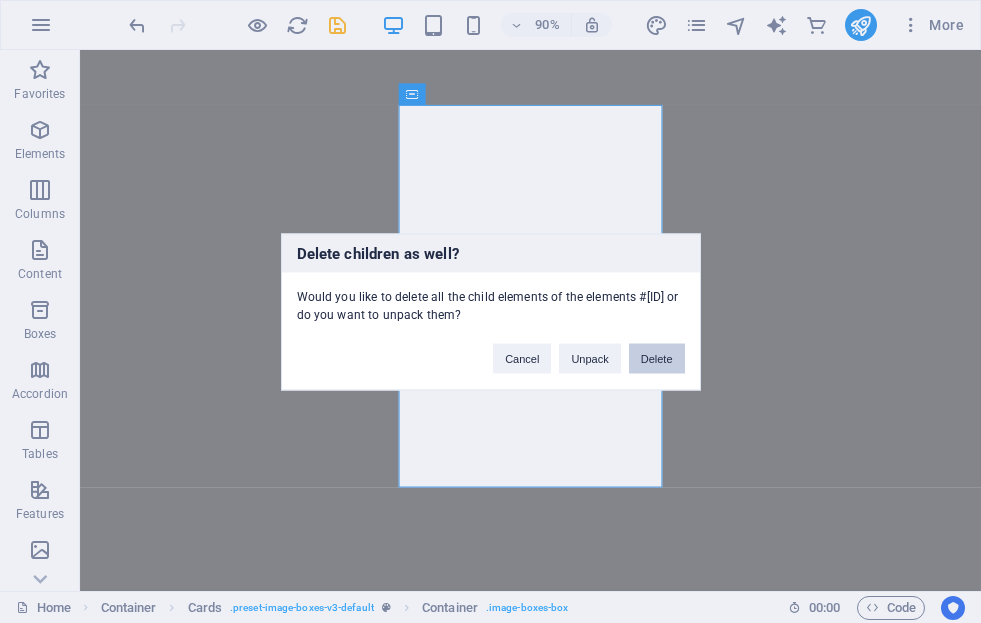 click on "Delete" at bounding box center (657, 358) 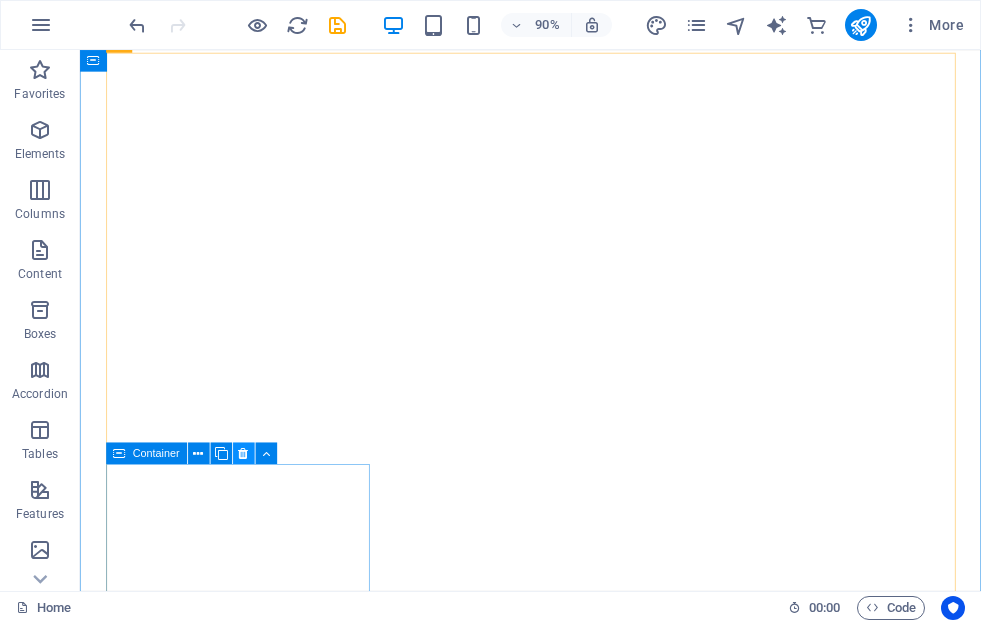 click at bounding box center (243, 453) 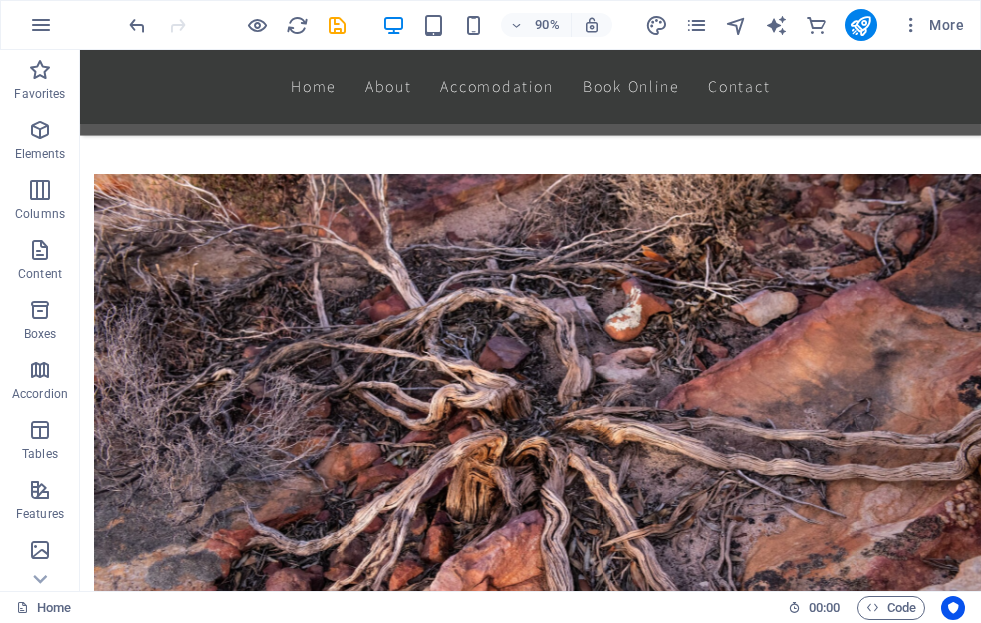 scroll, scrollTop: 3379, scrollLeft: 0, axis: vertical 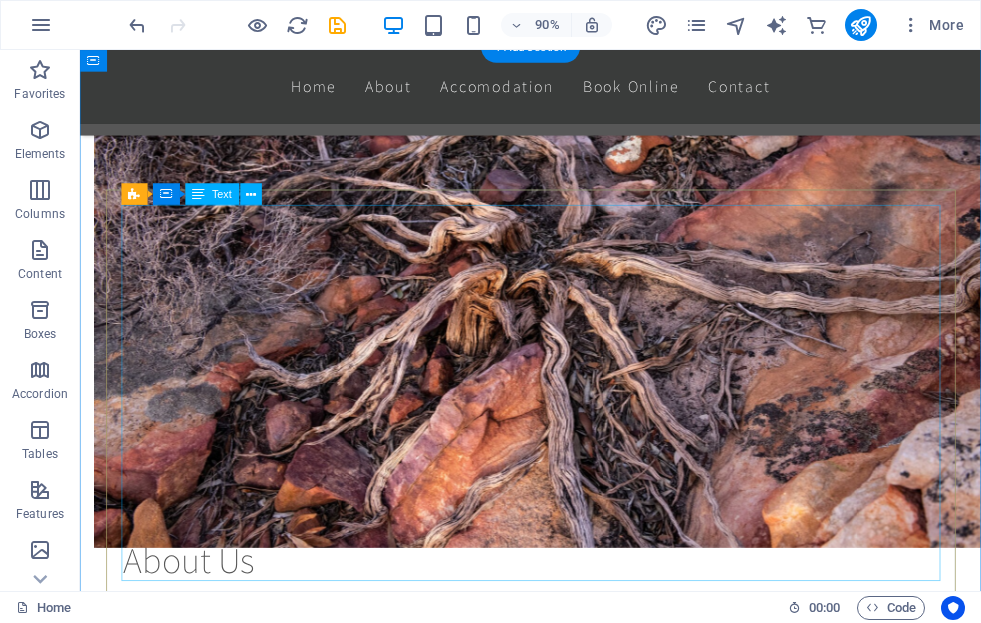 click on "Item 1 Lorem ipsum dolor sit amet, consectetur.
Item 2 Lorem ipsum dolor sit amet, consectetur.
Item 3 Lorem ipsum dolor sit amet, consectetur.
Item 4 Lorem ipsum dolor sit amet, consectetur.
Item 5 Lorem ipsum dolor sit amet, consectetur.
Item 6 Lorem ipsum dolor sit amet, consectetur." at bounding box center (581, 3234) 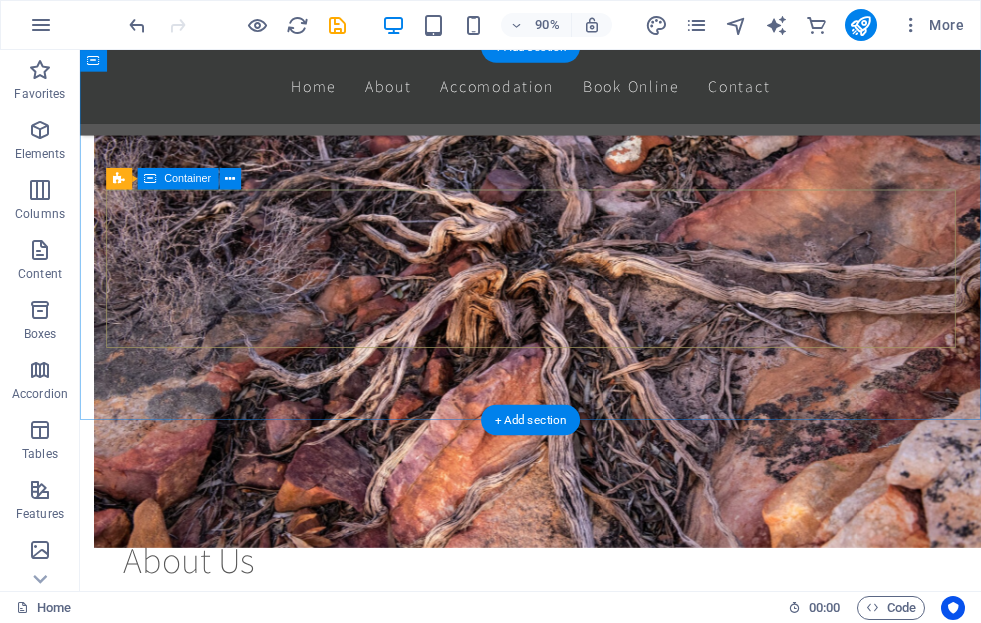 click on "Drop content here or  Add elements  Paste clipboard" at bounding box center [581, 3096] 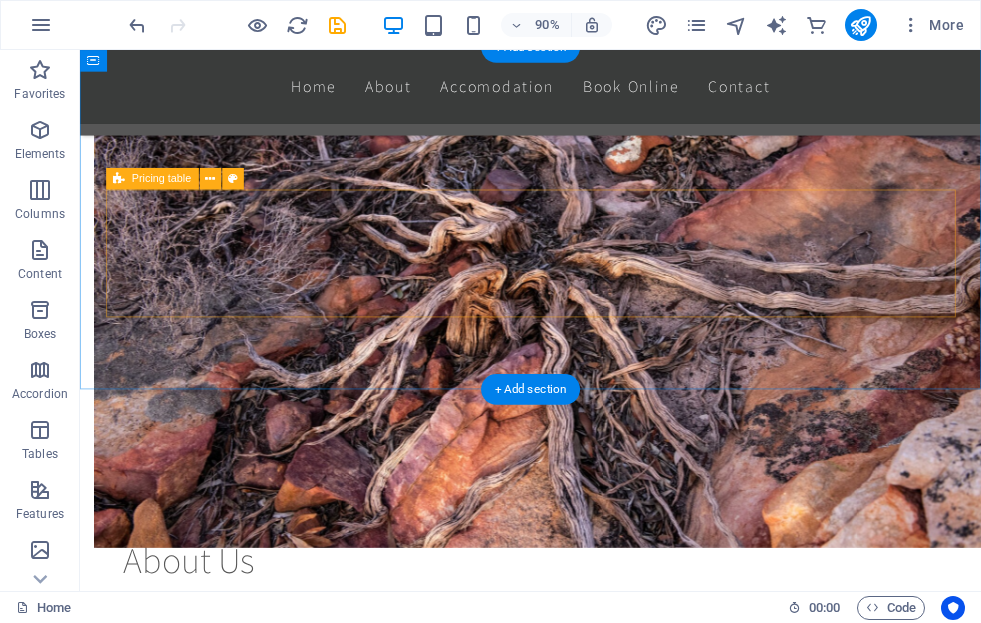click on "Drop content here or  Add elements  Paste clipboard" at bounding box center (581, 3079) 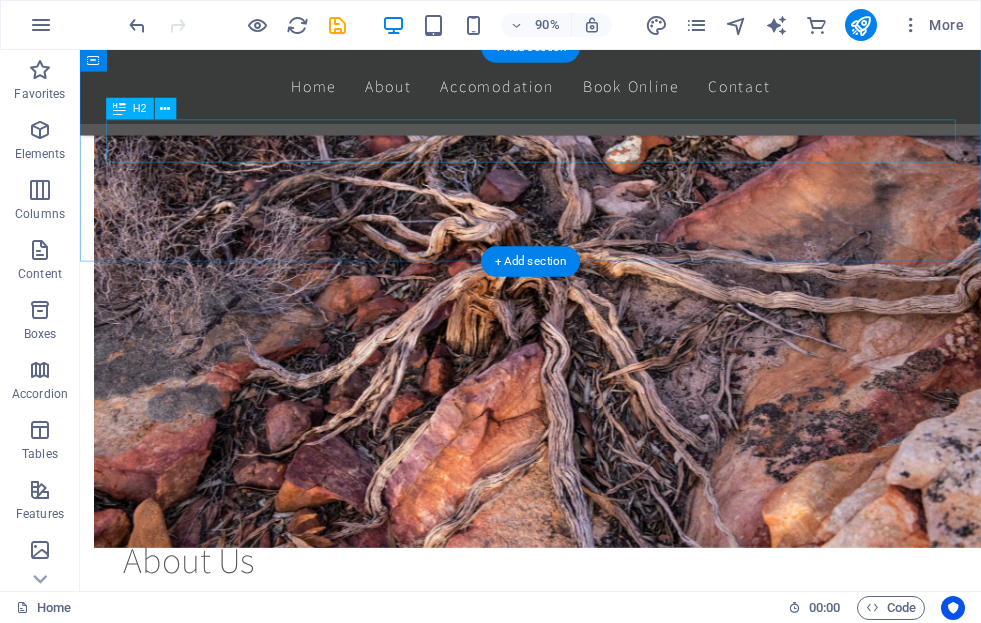 click on "Pricing" at bounding box center (581, 2954) 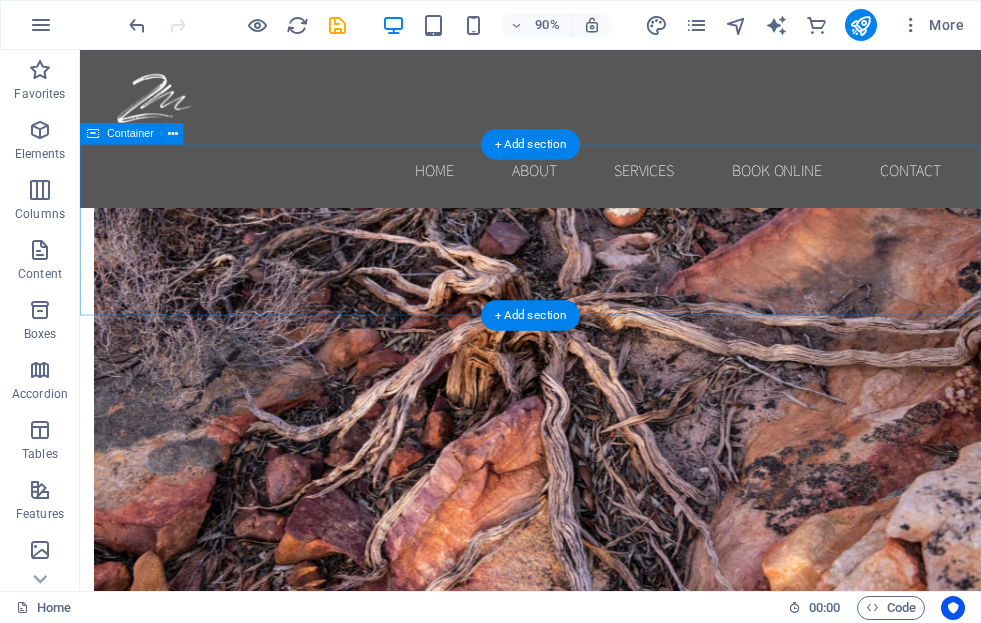 scroll, scrollTop: 3303, scrollLeft: 0, axis: vertical 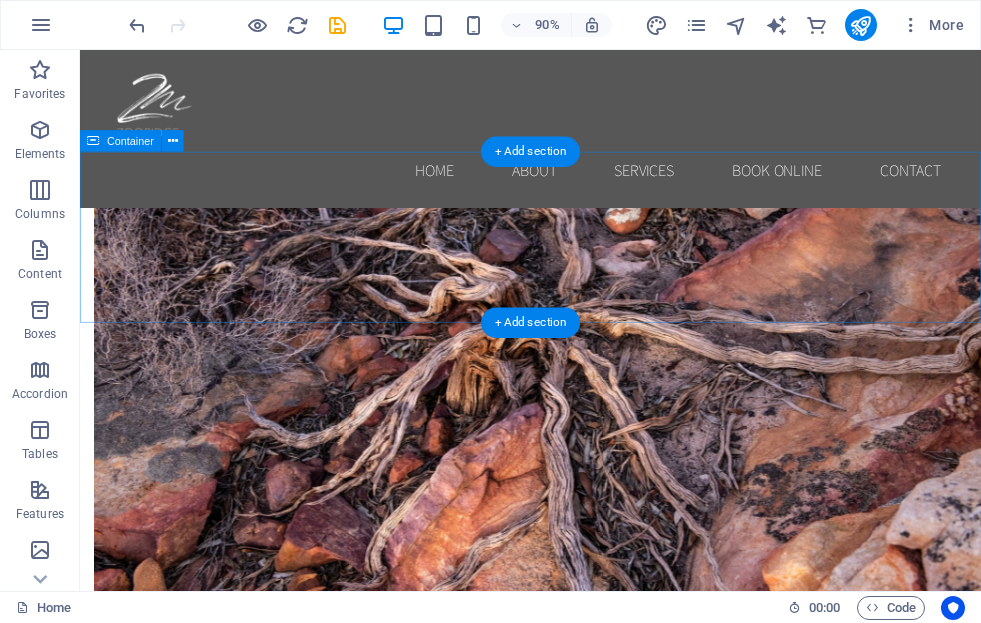 click at bounding box center [580, 3011] 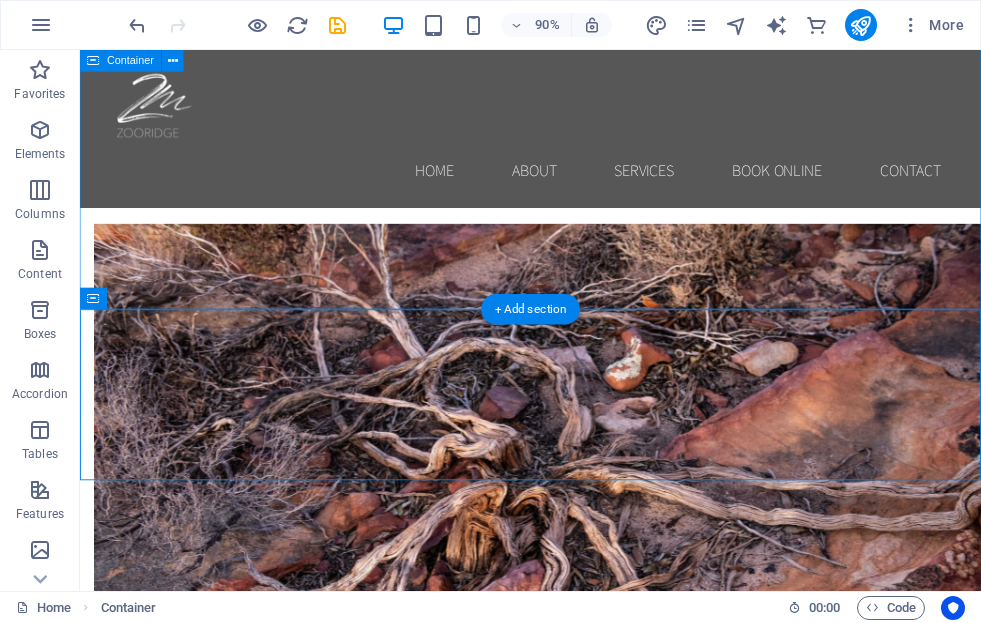 scroll, scrollTop: 3119, scrollLeft: 0, axis: vertical 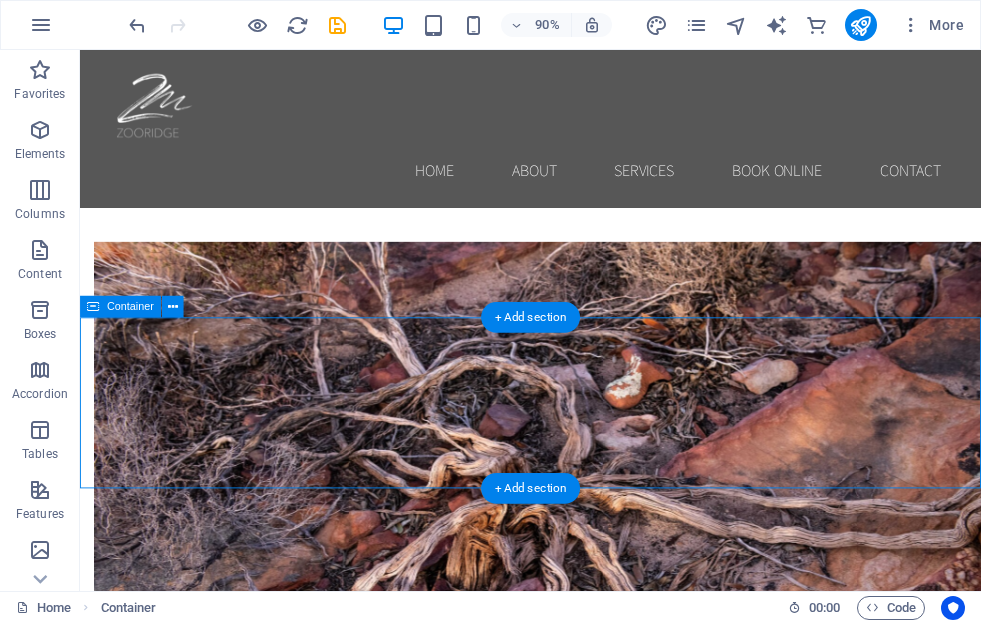 click at bounding box center [580, 3205] 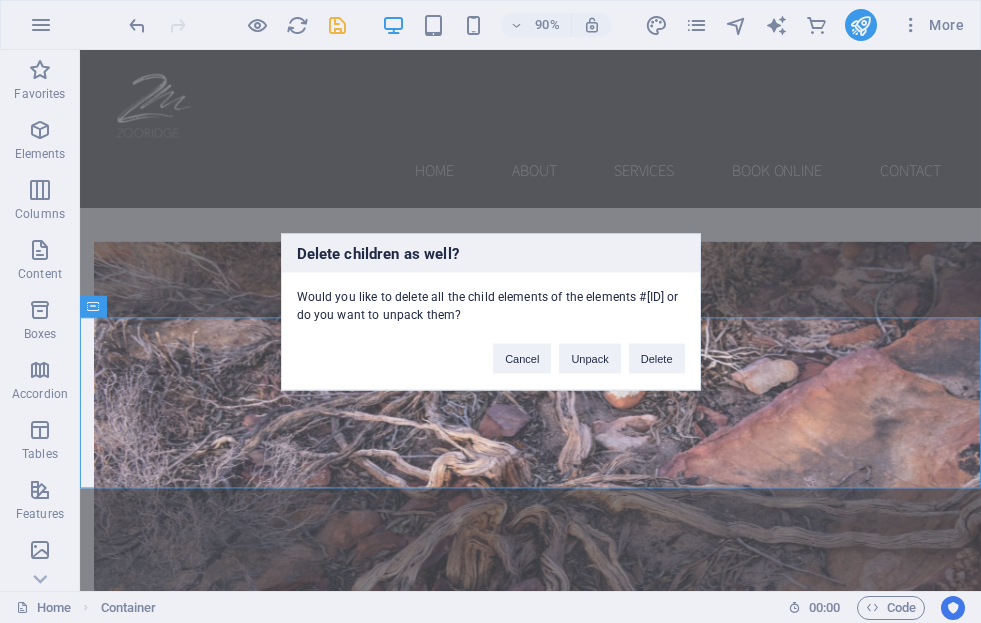 type 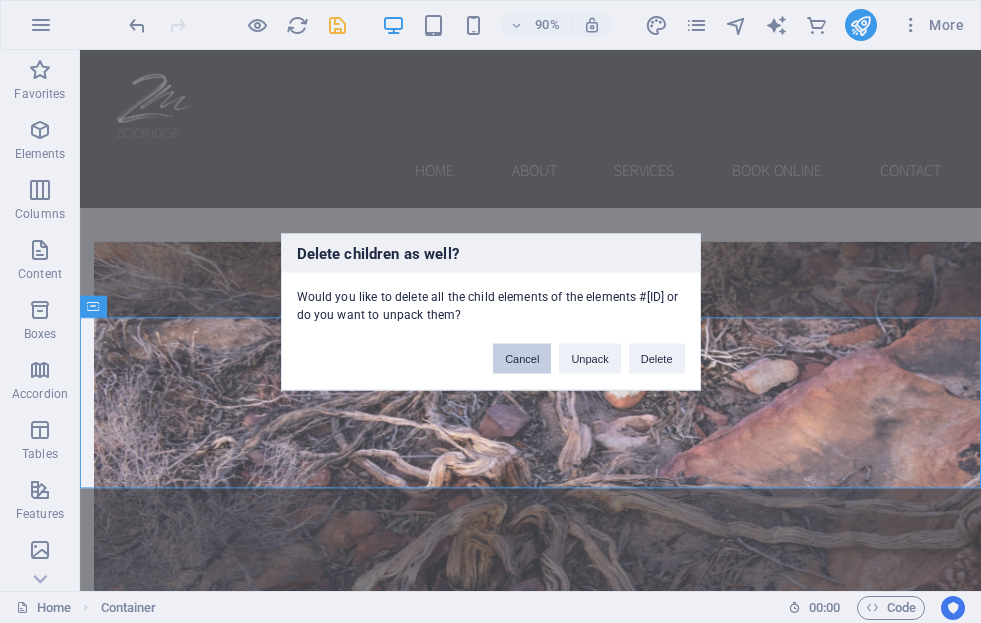 click on "Cancel" at bounding box center (522, 358) 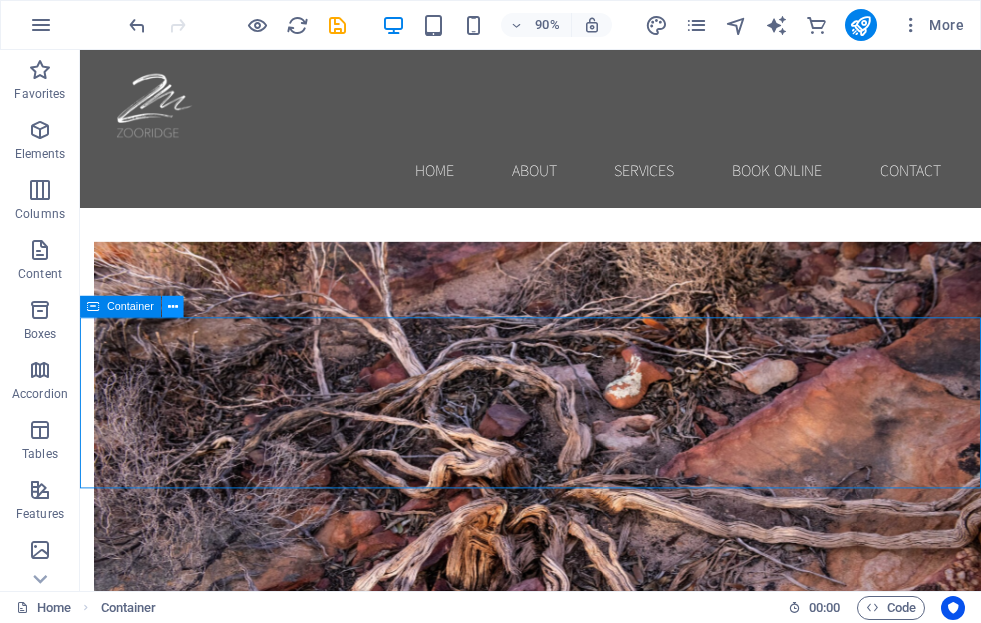 click at bounding box center (173, 306) 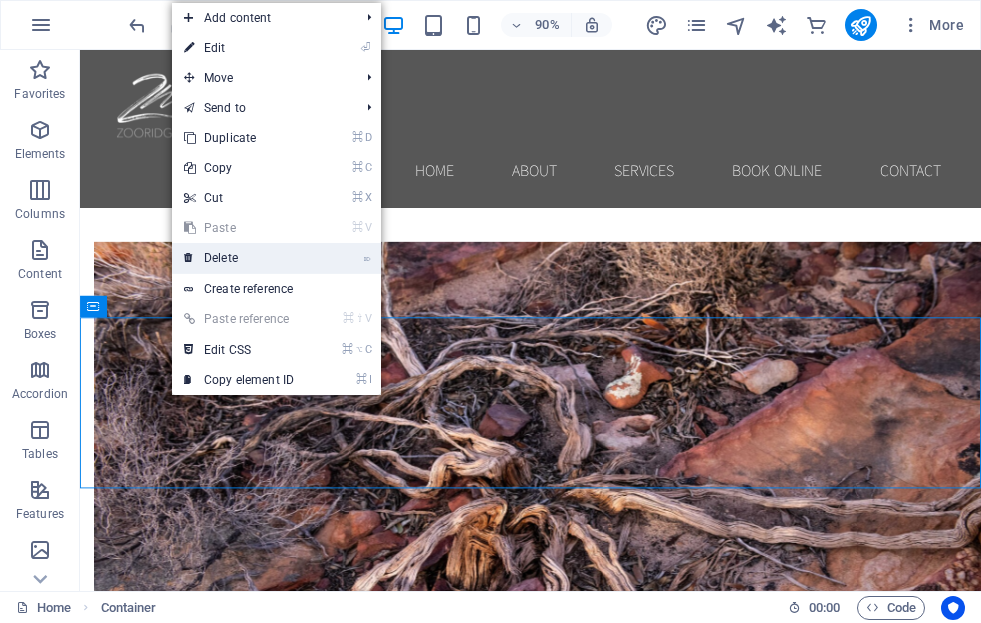 click on "⌦  Delete" at bounding box center [239, 258] 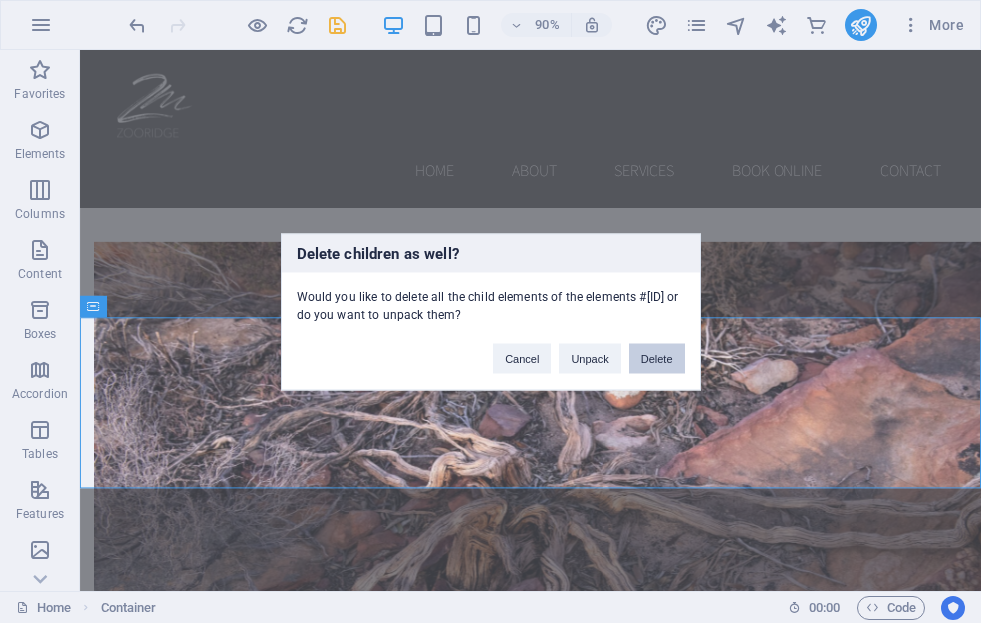 click on "Delete" at bounding box center [657, 358] 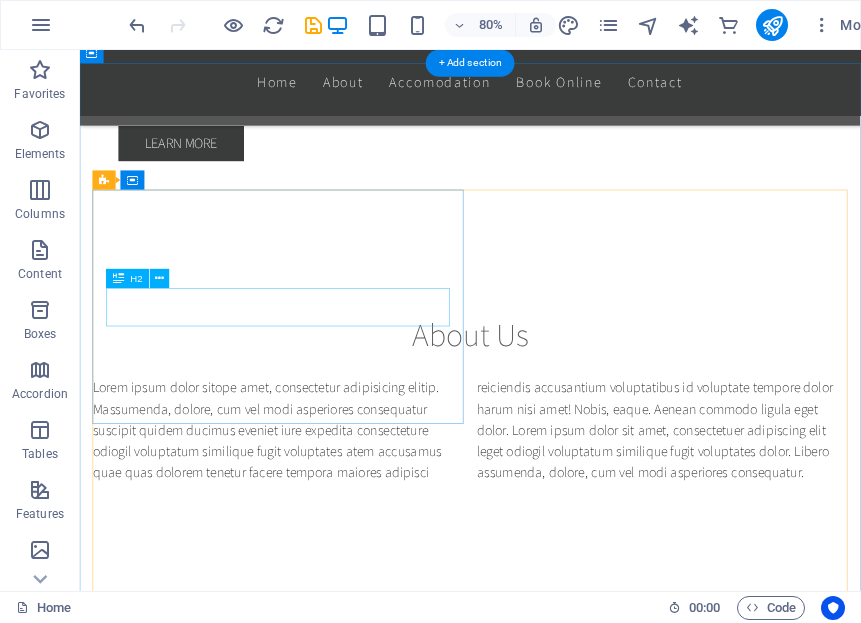 scroll, scrollTop: 4180, scrollLeft: 0, axis: vertical 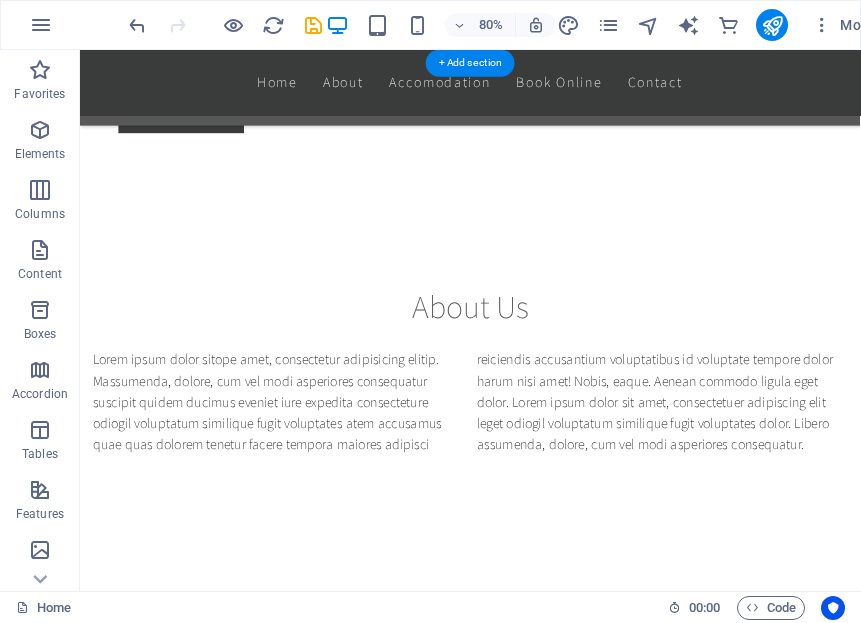 click at bounding box center [97, 4135] 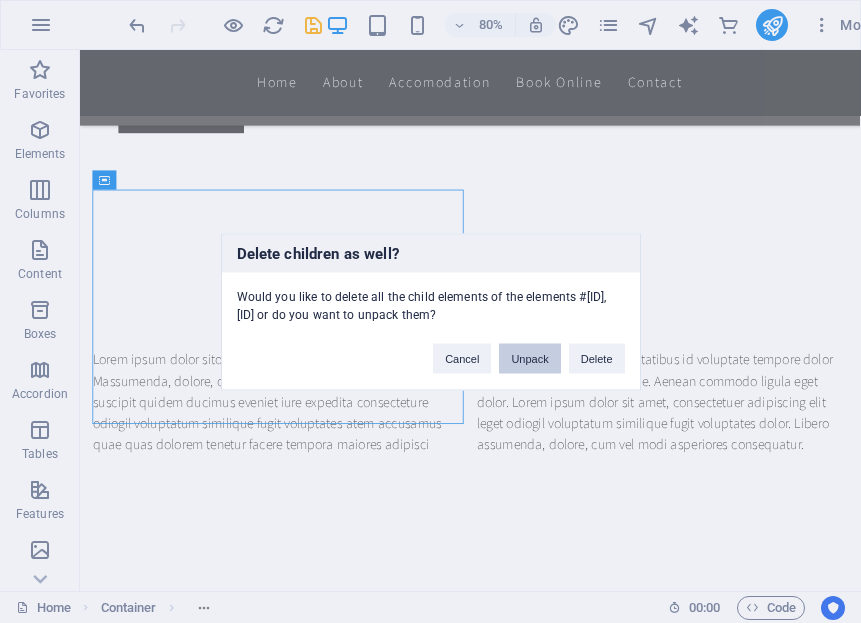drag, startPoint x: 539, startPoint y: 354, endPoint x: 376, endPoint y: 345, distance: 163.24828 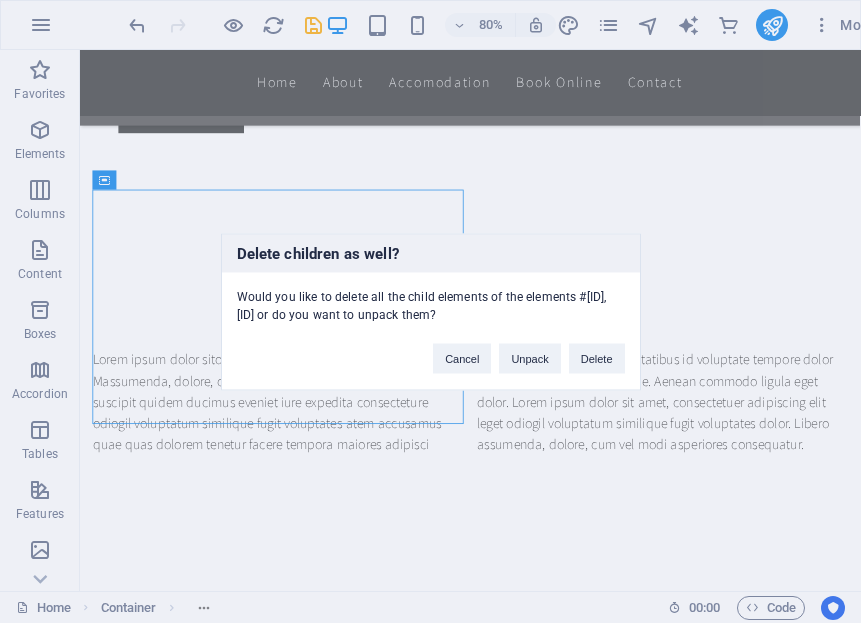 click on "Delete children as well? Would you like to delete all the child elements of the elements #[ID], [ID] or do you want to unpack them? Cancel Unpack Delete" at bounding box center (430, 311) 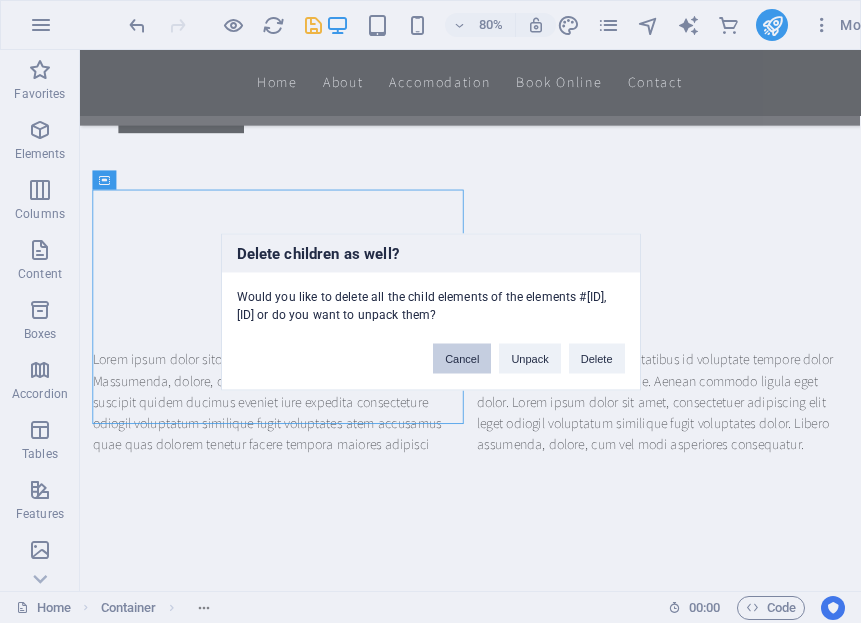 click on "Cancel" at bounding box center [462, 358] 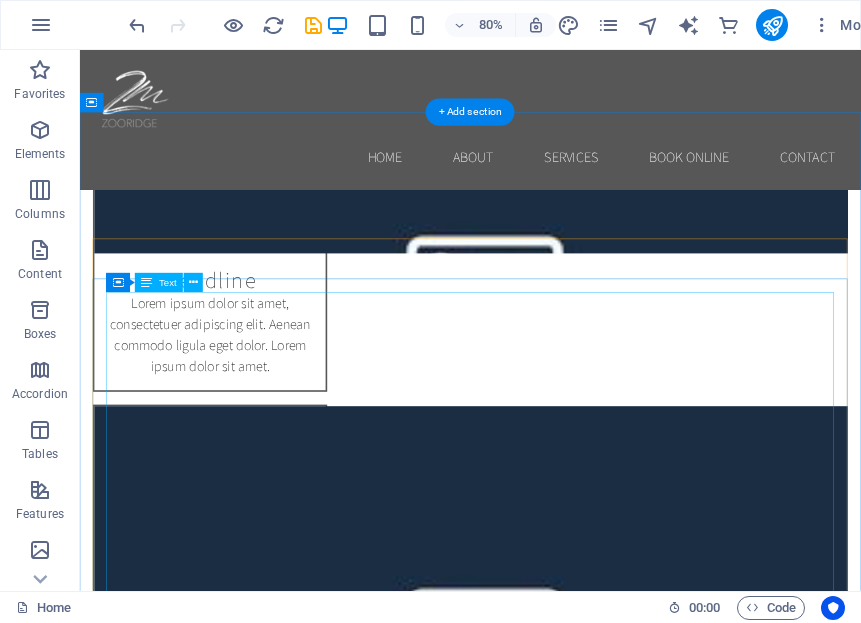 scroll, scrollTop: 5309, scrollLeft: 0, axis: vertical 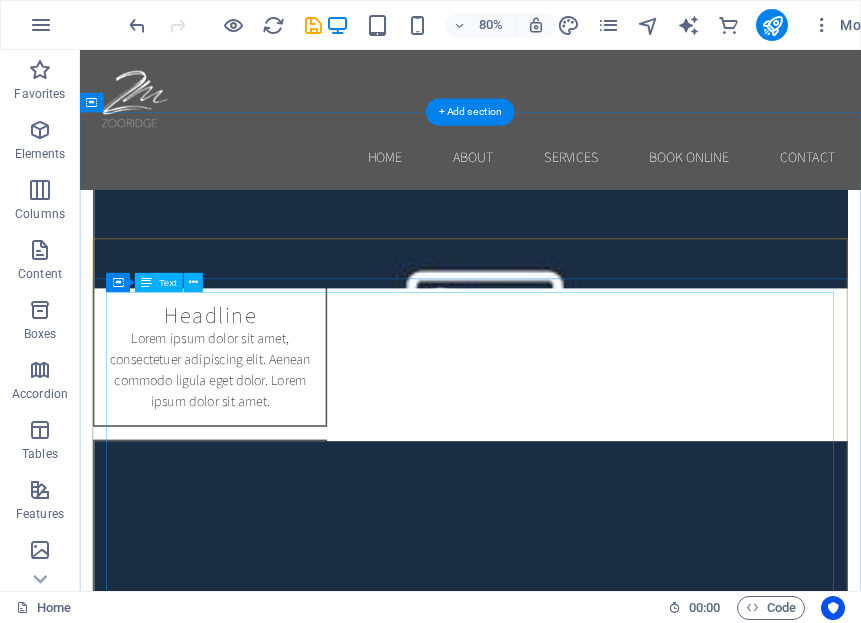 click on "Item 1 Lorem ipsum dolor sit amet, consectetur.
Item 2 Lorem ipsum dolor sit amet, consectetur.
Item 3 Lorem ipsum dolor sit amet, consectetur.
Item 4 Lorem ipsum dolor sit amet, consectetur.
Item 5 Lorem ipsum dolor sit amet, consectetur.
Item 6 Lorem ipsum dolor sit amet, consectetur." at bounding box center (568, 4280) 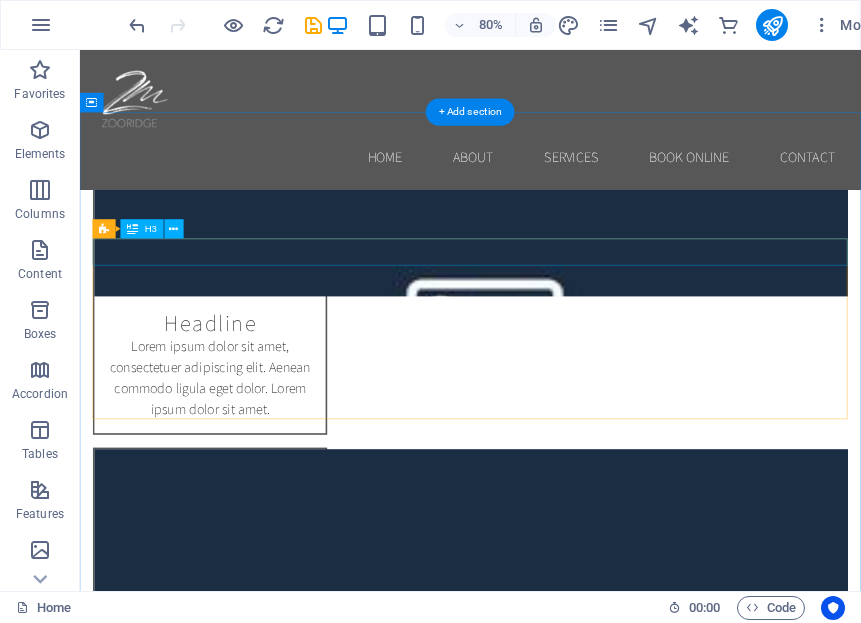 click on "New headline" at bounding box center [568, 4031] 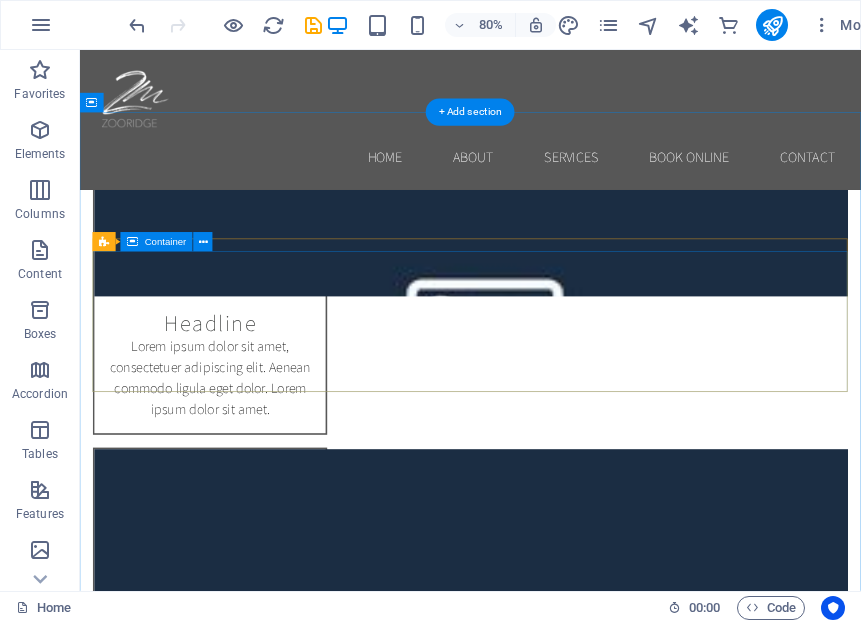 click on "Drop content here or  Add elements  Paste clipboard" at bounding box center (568, 4118) 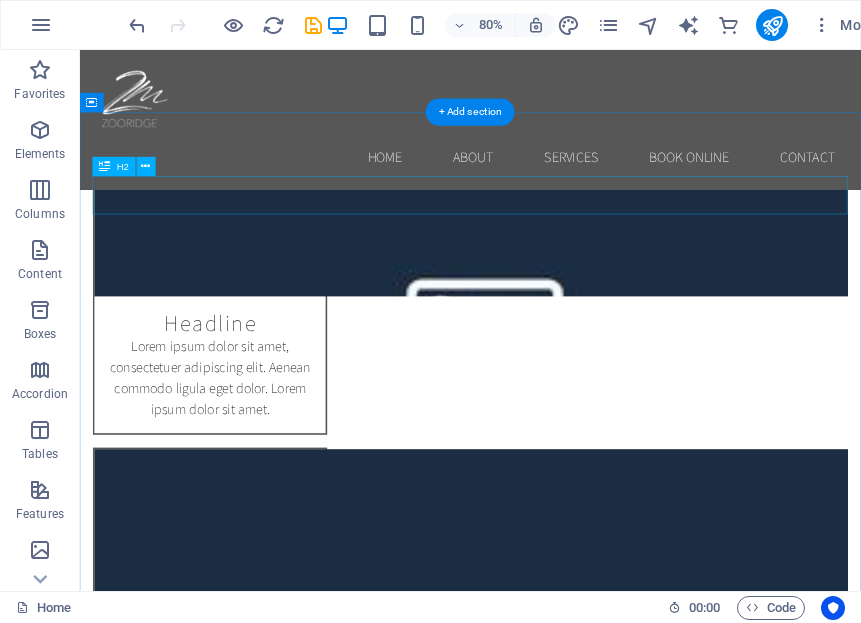 click on "Menu" at bounding box center (568, 3960) 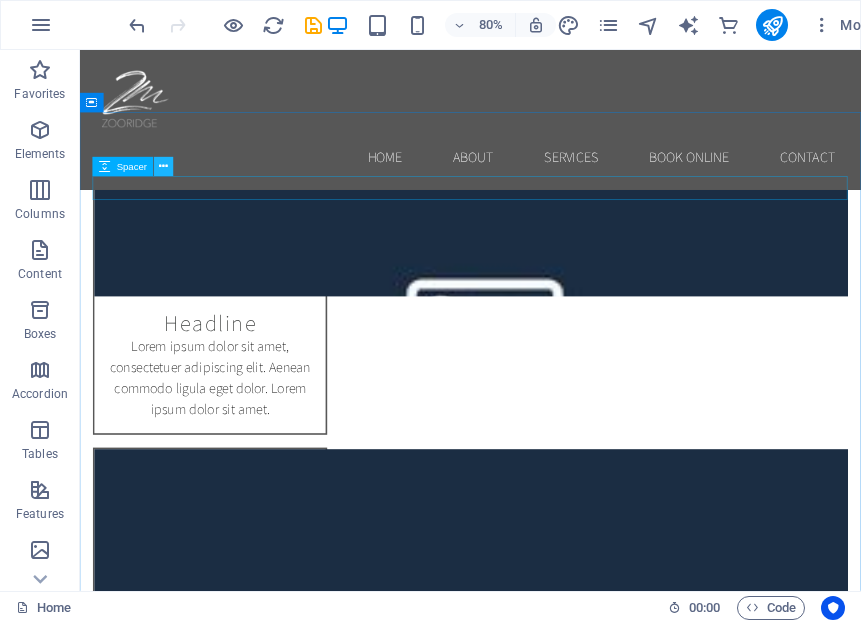 click at bounding box center [164, 166] 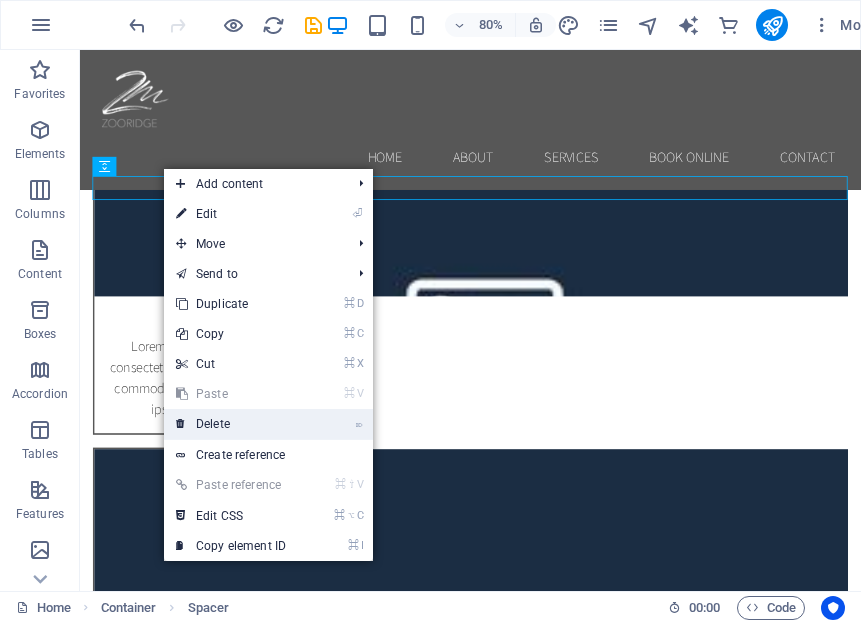 click on "⌦  Delete" at bounding box center [231, 424] 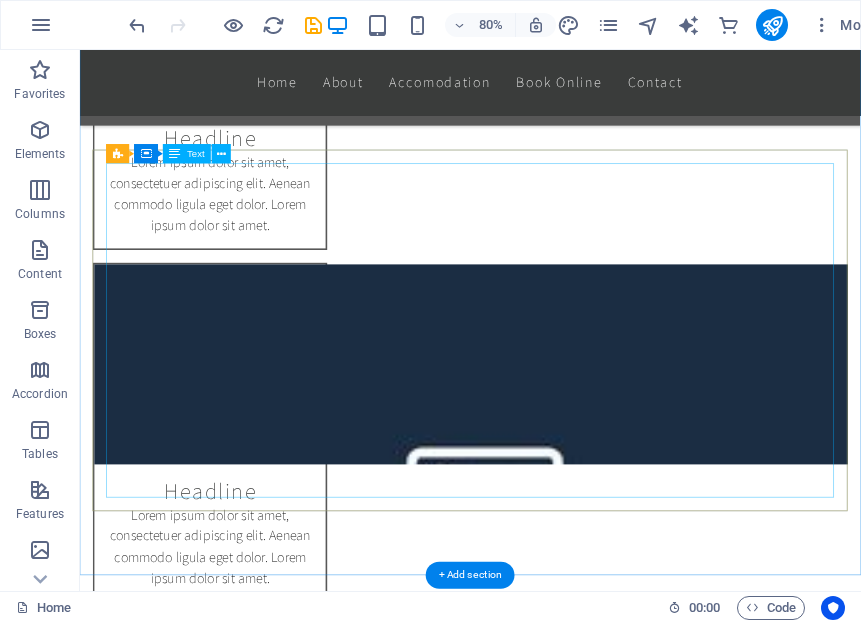 scroll, scrollTop: 5963, scrollLeft: 0, axis: vertical 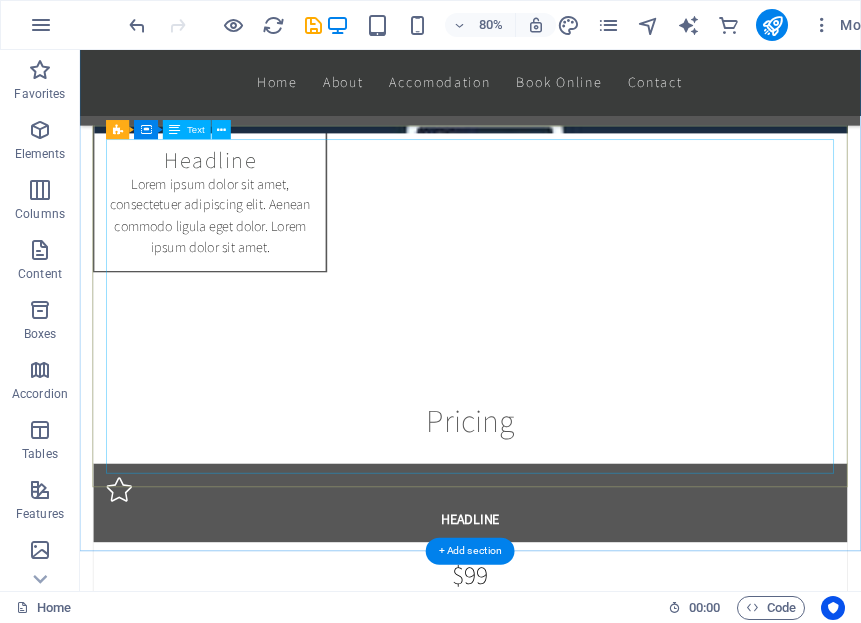click on "Item 1 Lorem ipsum dolor sit amet, consectetur.
Item 2 Lorem ipsum dolor sit amet, consectetur.
Item 3 Lorem ipsum dolor sit amet, consectetur.
Item 4 Lorem ipsum dolor sit amet, consectetur.
Item 5 Lorem ipsum dolor sit amet, consectetur.
Item 6 Lorem ipsum dolor sit amet, consectetur." at bounding box center (568, 4149) 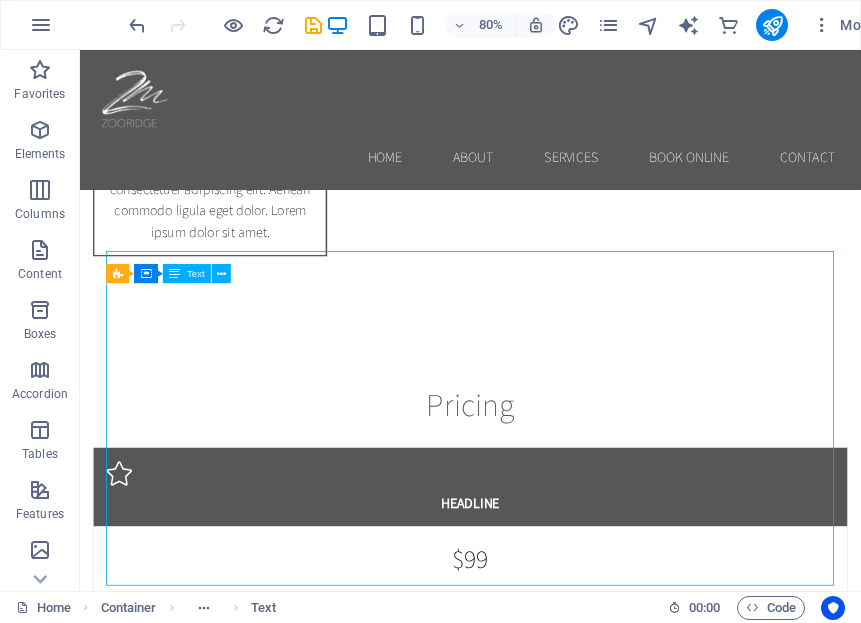 scroll, scrollTop: 5785, scrollLeft: 0, axis: vertical 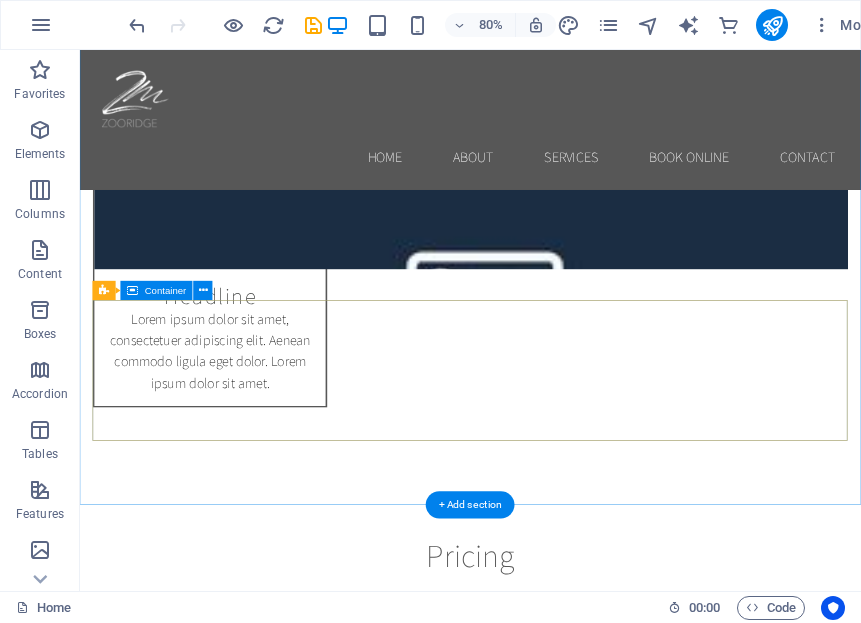 click on "Drop content here or  Add elements  Paste clipboard" at bounding box center (568, 4179) 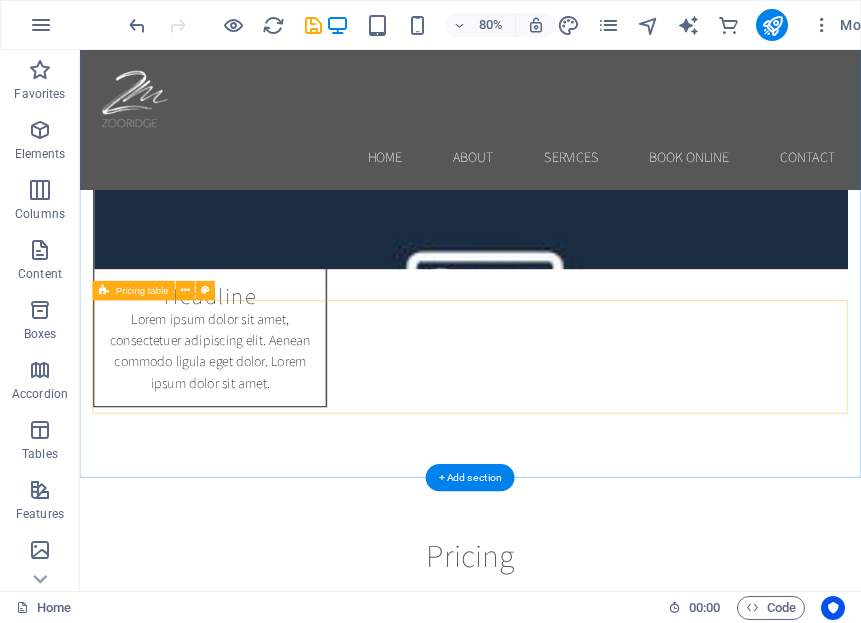 click on "Drop content here or  Add elements  Paste clipboard" at bounding box center (568, 4162) 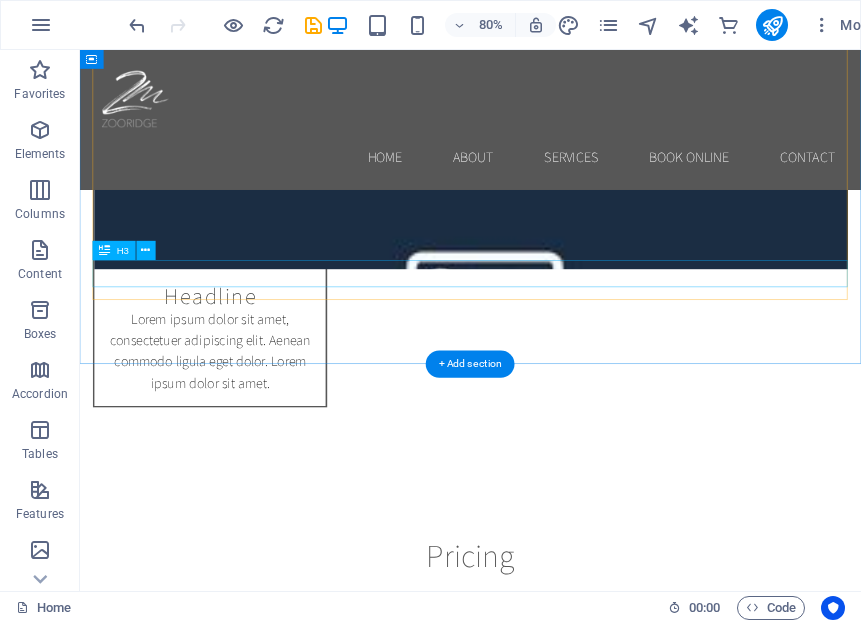 click on "New headline" at bounding box center [568, 4058] 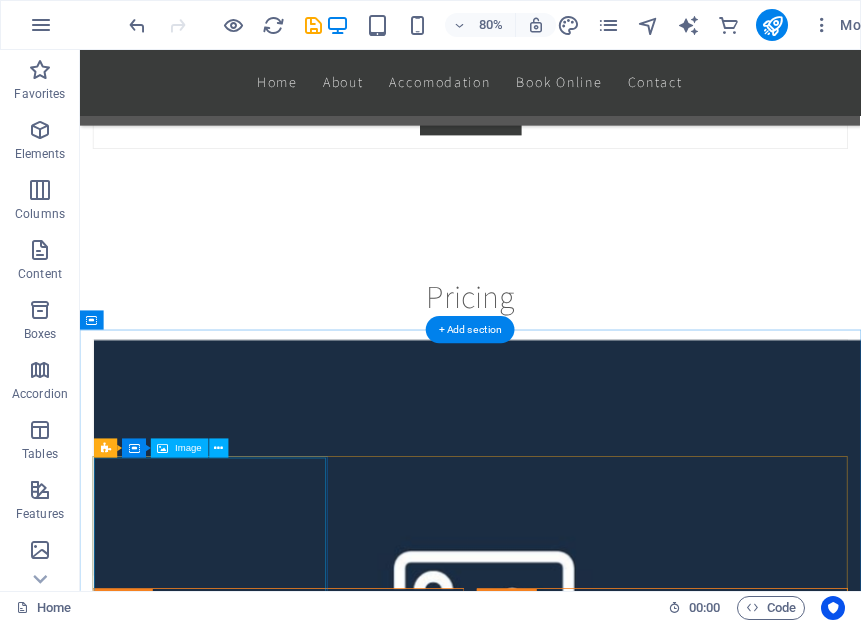 scroll, scrollTop: 8028, scrollLeft: 0, axis: vertical 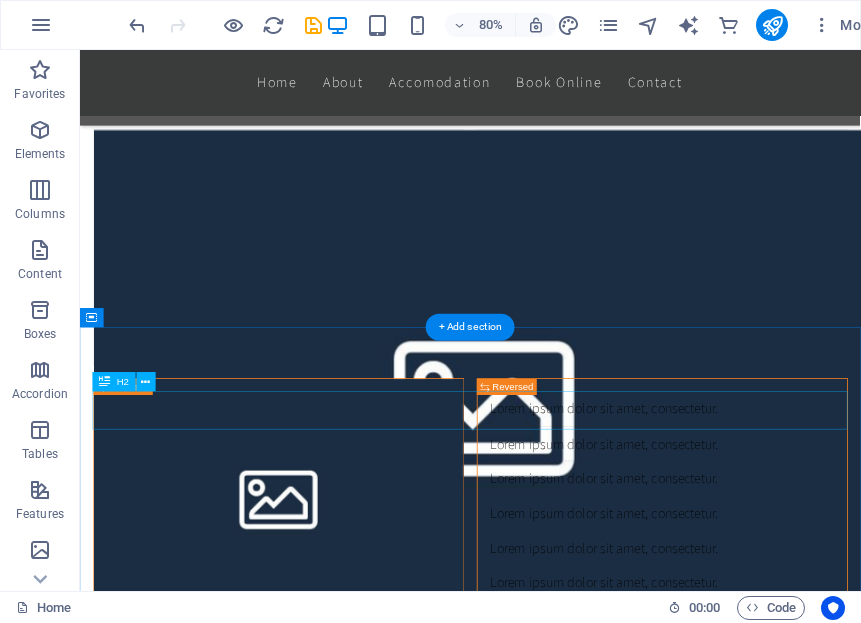 click on "Team" at bounding box center [568, 6032] 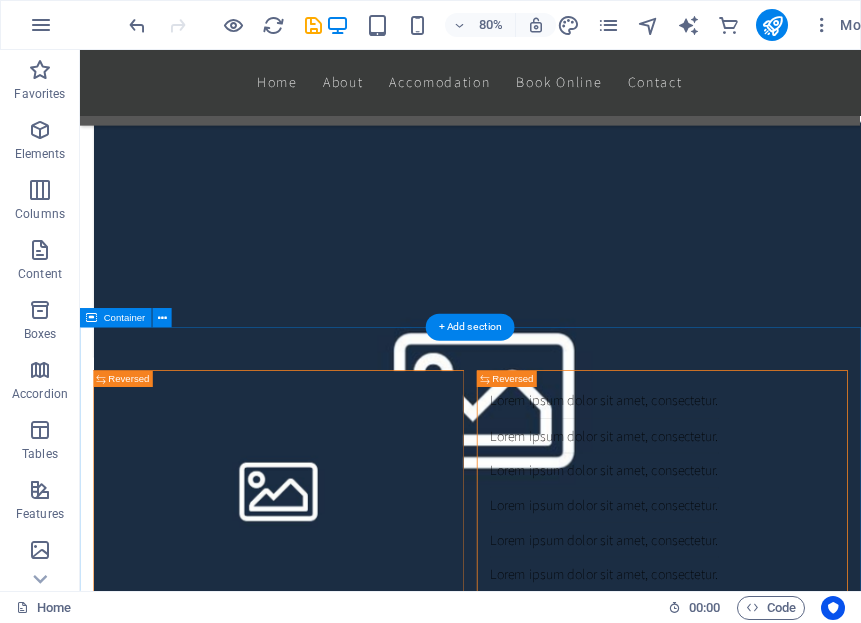 click on "Headline Headline Headline Headline Headline Headline" at bounding box center (568, 6997) 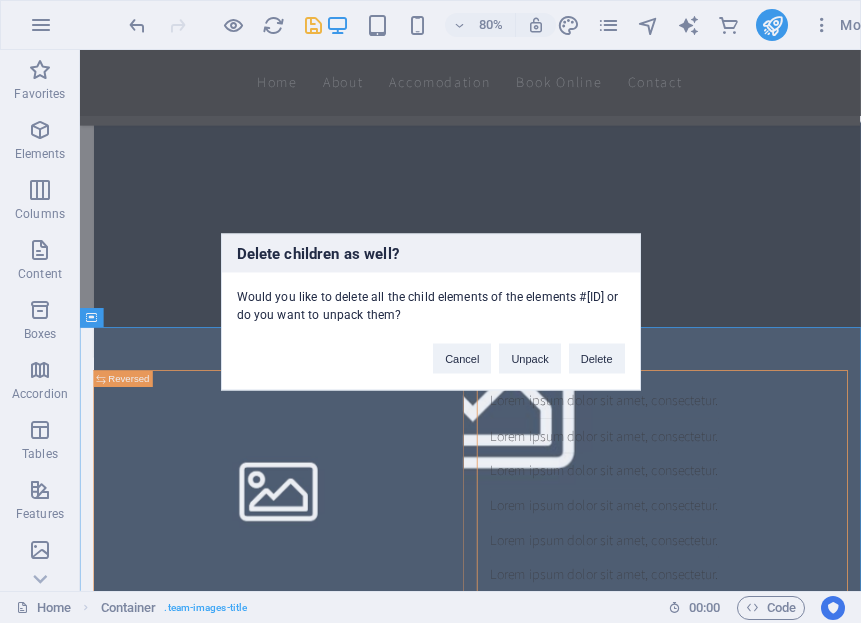 type 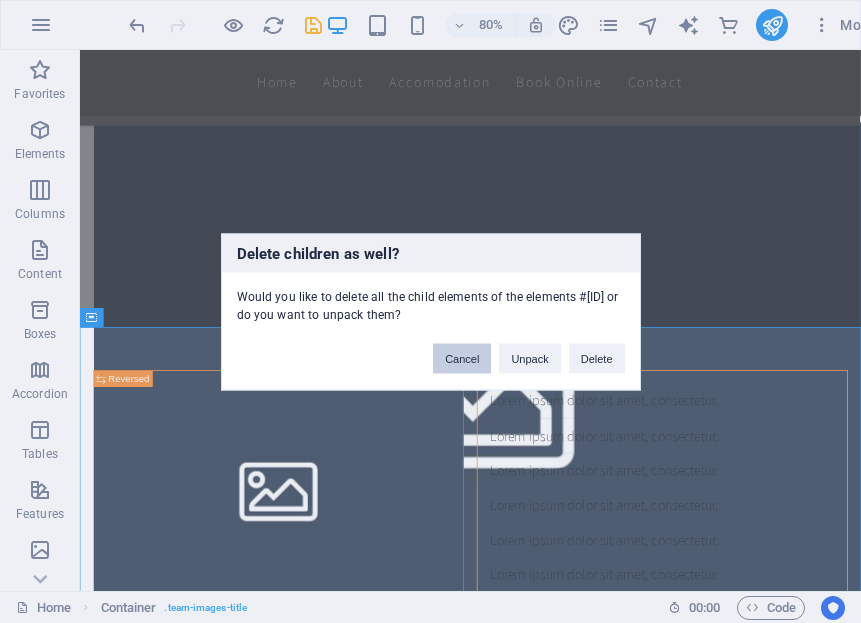 click on "Cancel" at bounding box center [462, 358] 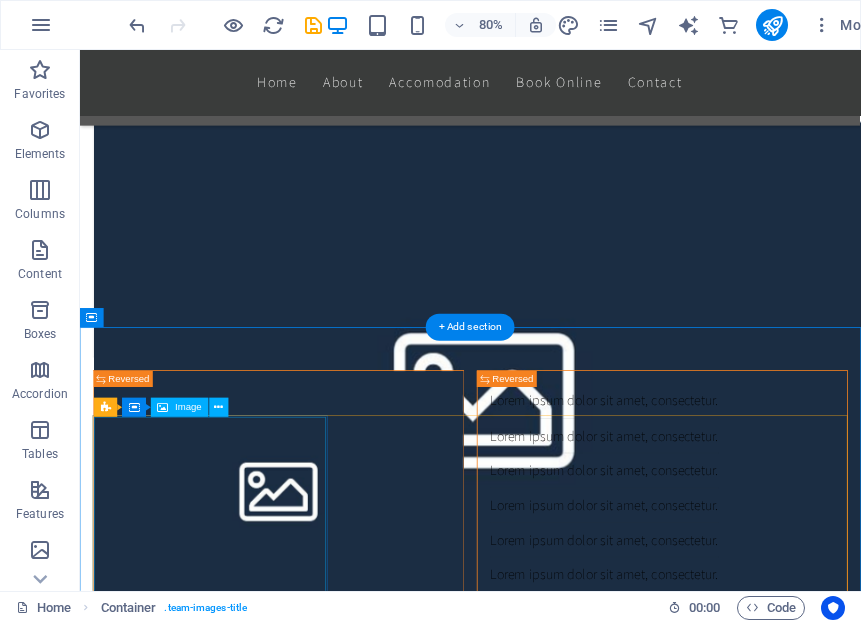 click at bounding box center (242, 6155) 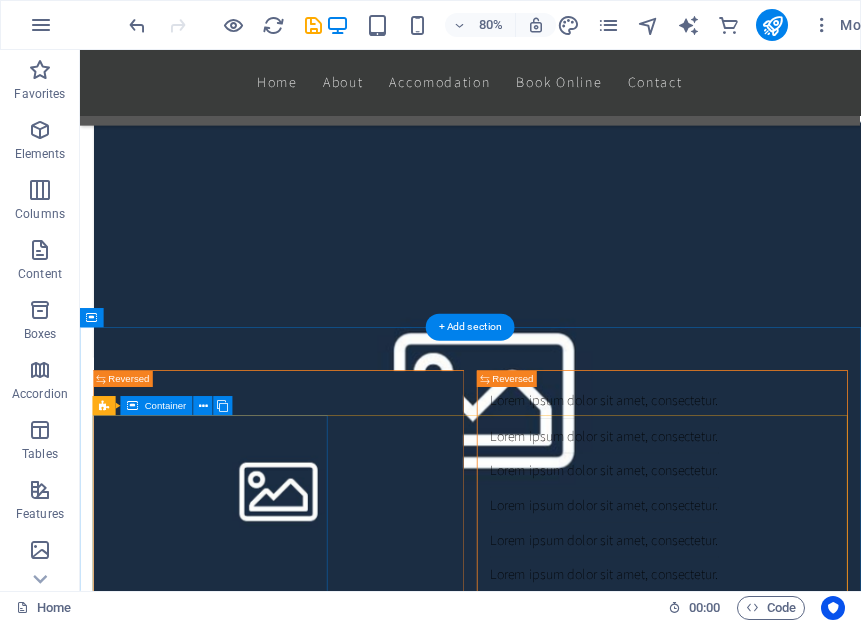 click on "Headline" at bounding box center [242, 6052] 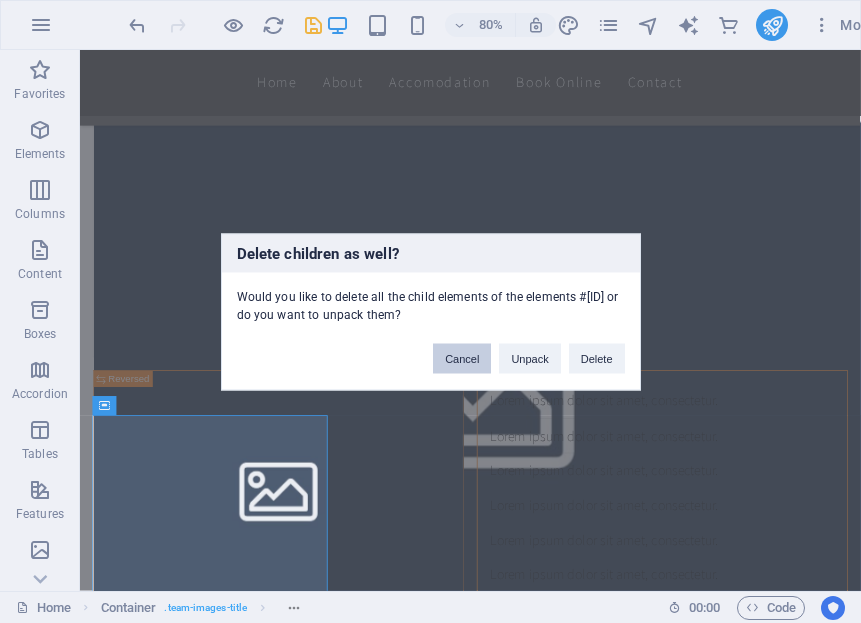 drag, startPoint x: 460, startPoint y: 356, endPoint x: 475, endPoint y: 382, distance: 30.016663 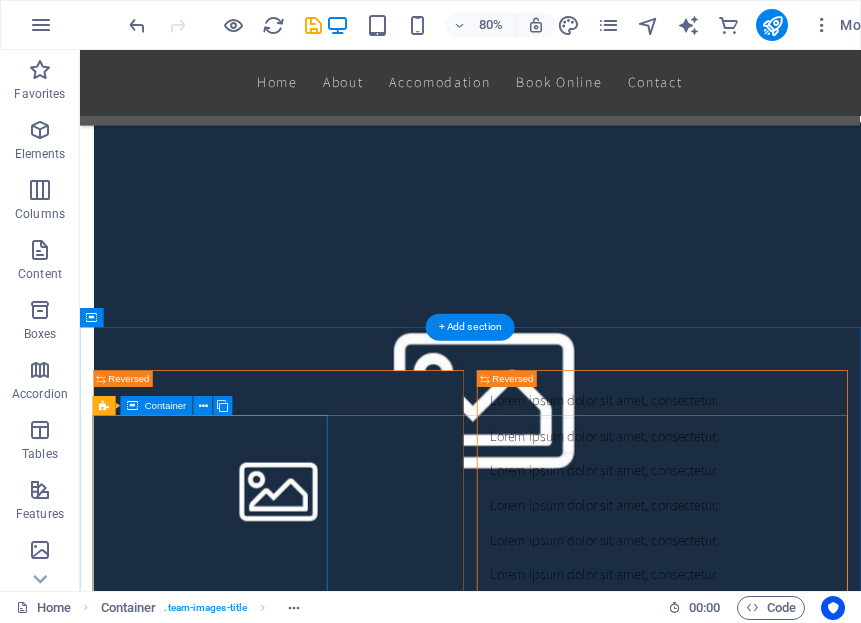 click on "Headline" at bounding box center [242, 6052] 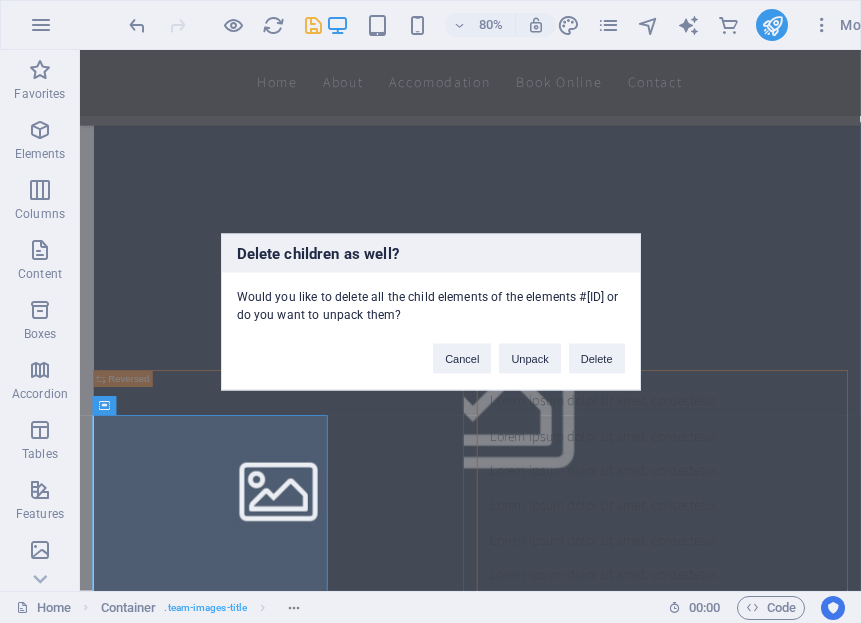 type 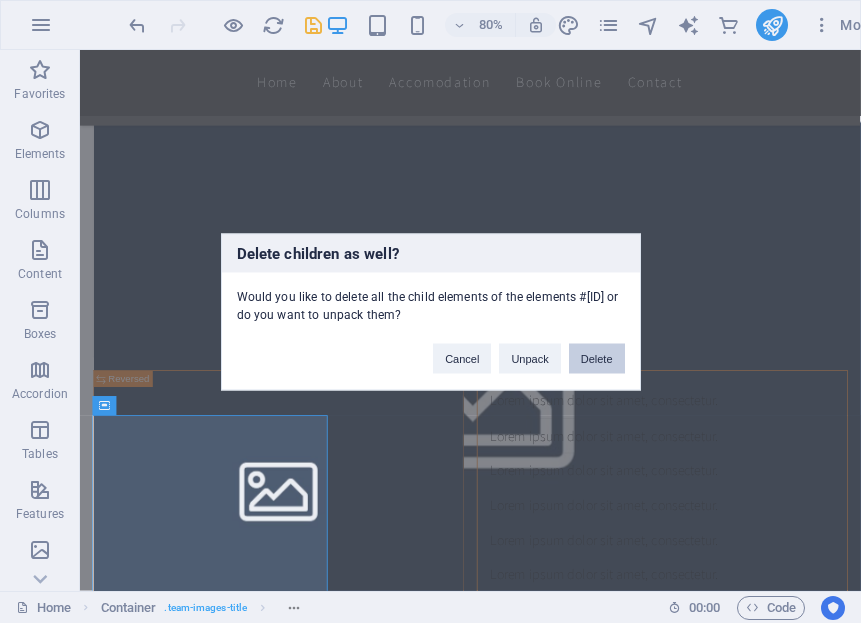 click on "Delete" at bounding box center [597, 358] 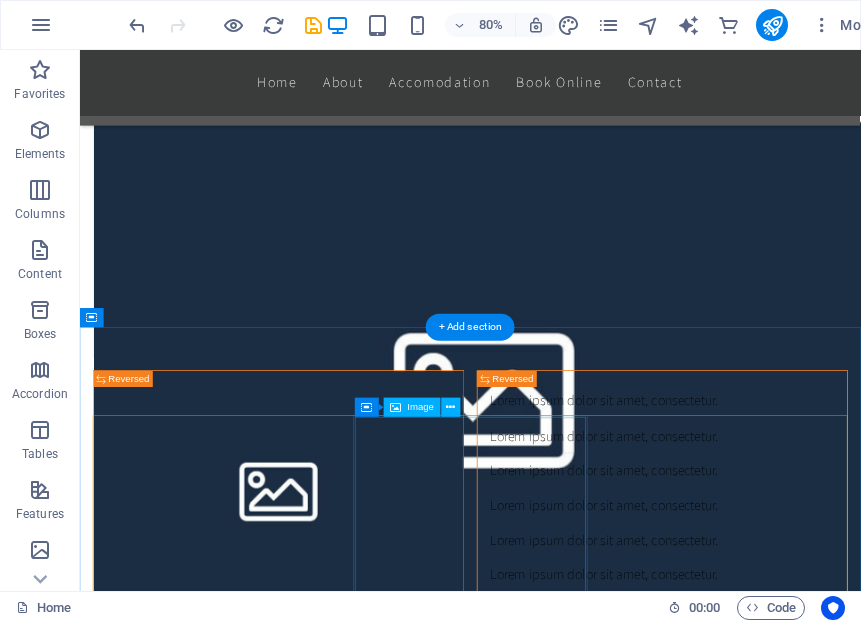 click at bounding box center [242, 6486] 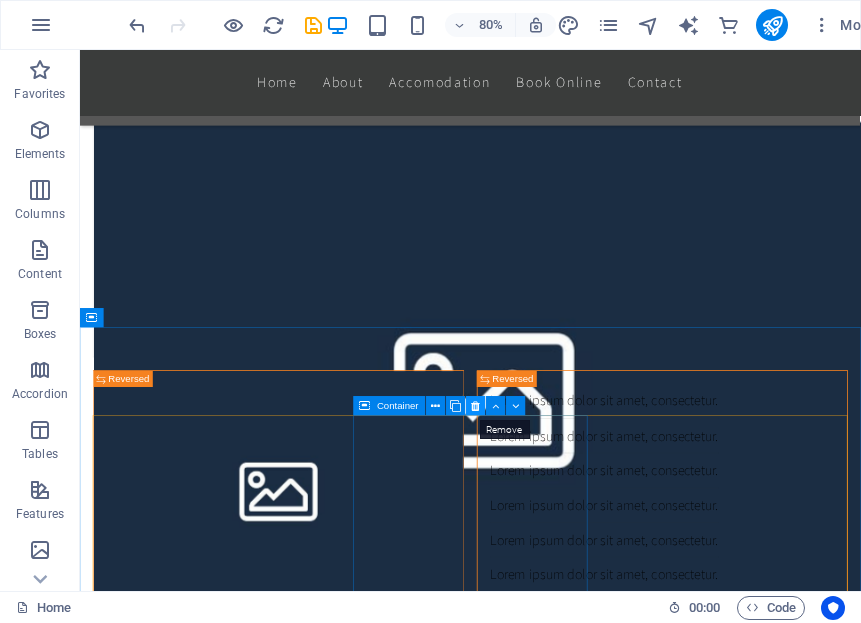 click at bounding box center [475, 406] 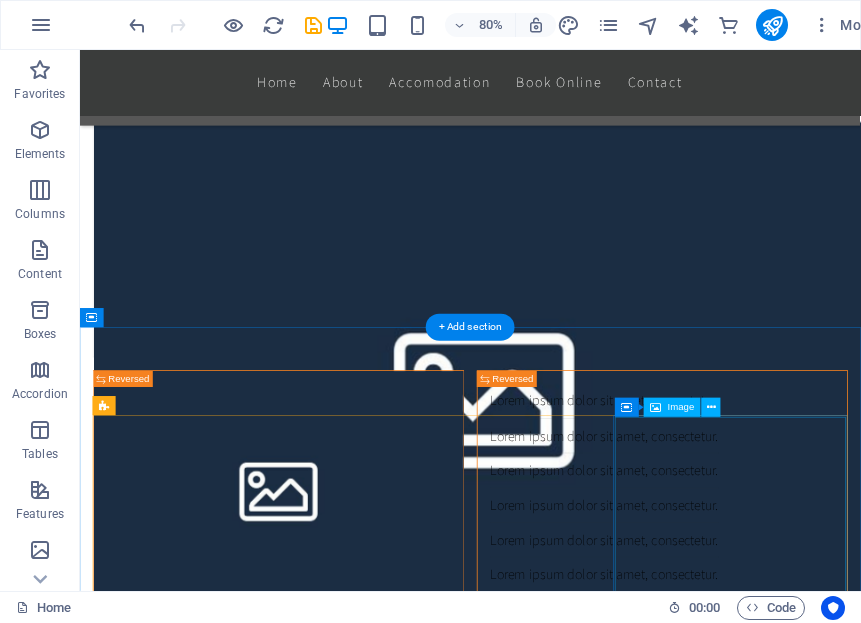 click at bounding box center (242, 6816) 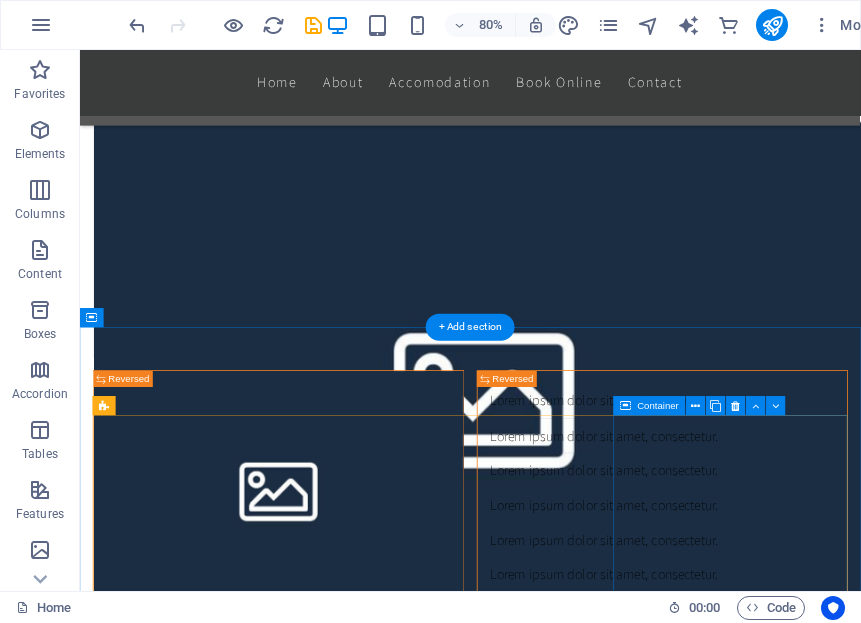 click on "Headline" at bounding box center (242, 6713) 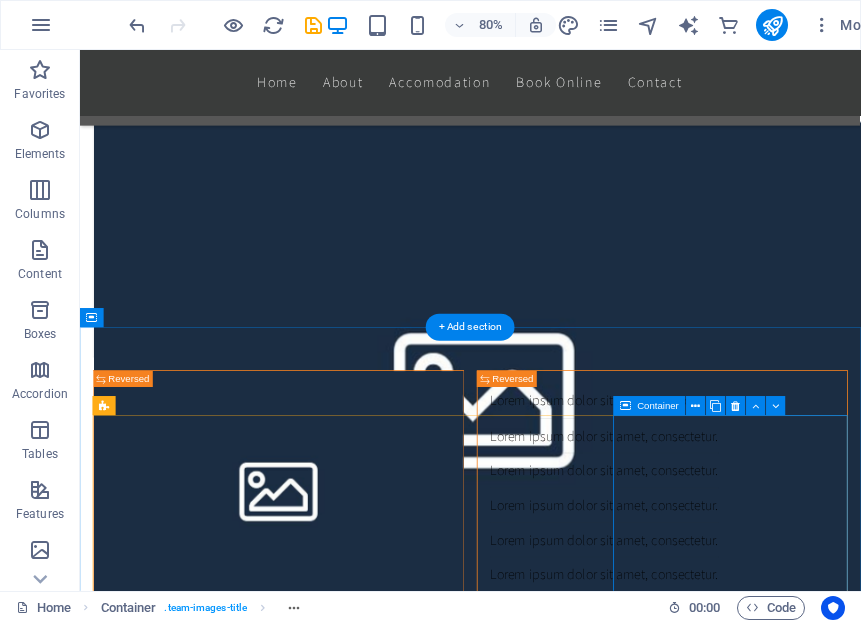 click on "Headline" at bounding box center [242, 6713] 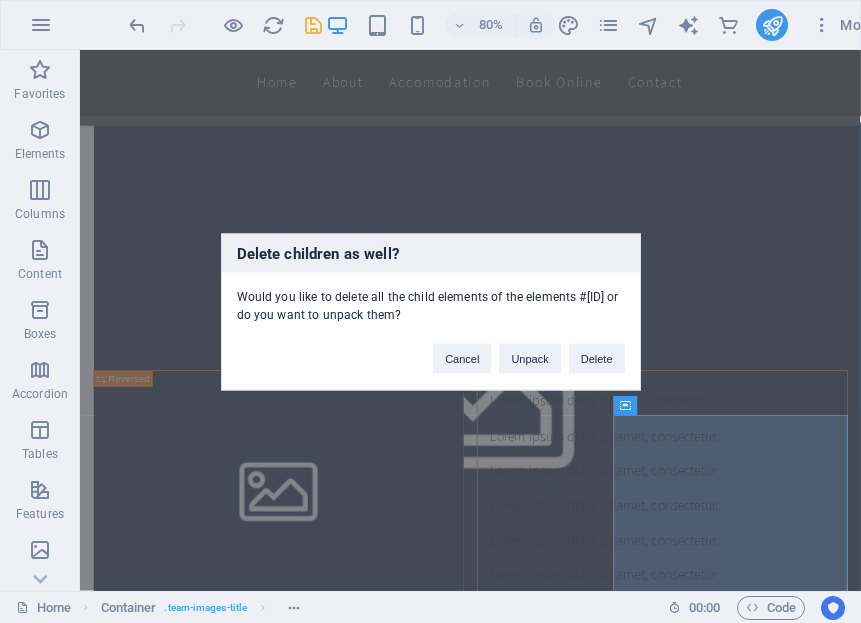 type 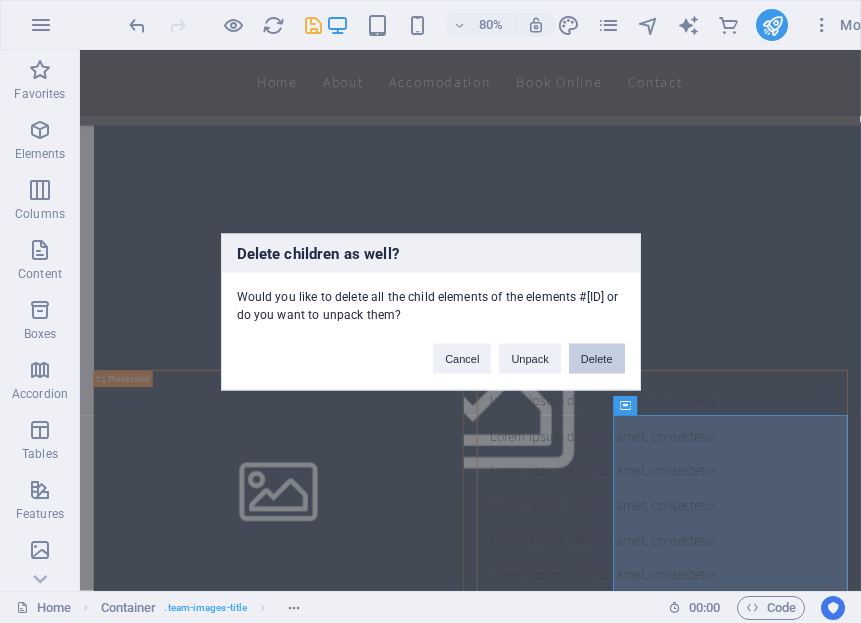 drag, startPoint x: 599, startPoint y: 351, endPoint x: 649, endPoint y: 377, distance: 56.35601 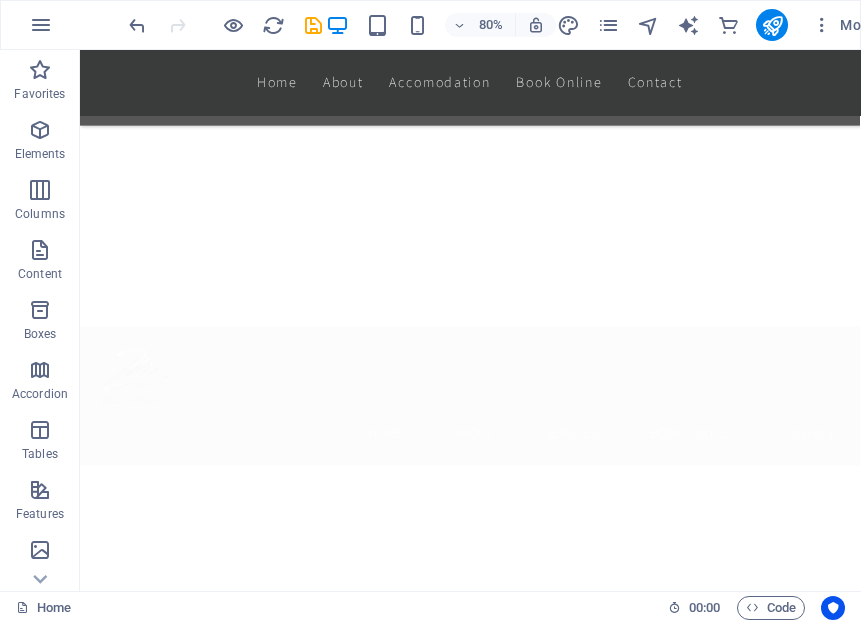 scroll, scrollTop: 2691, scrollLeft: 0, axis: vertical 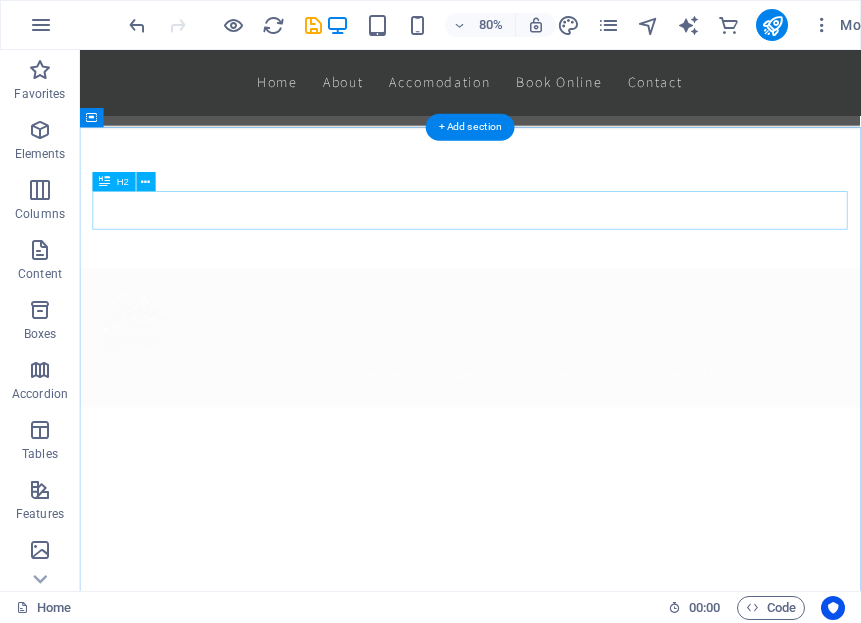 click on "Our Services" at bounding box center [568, 2229] 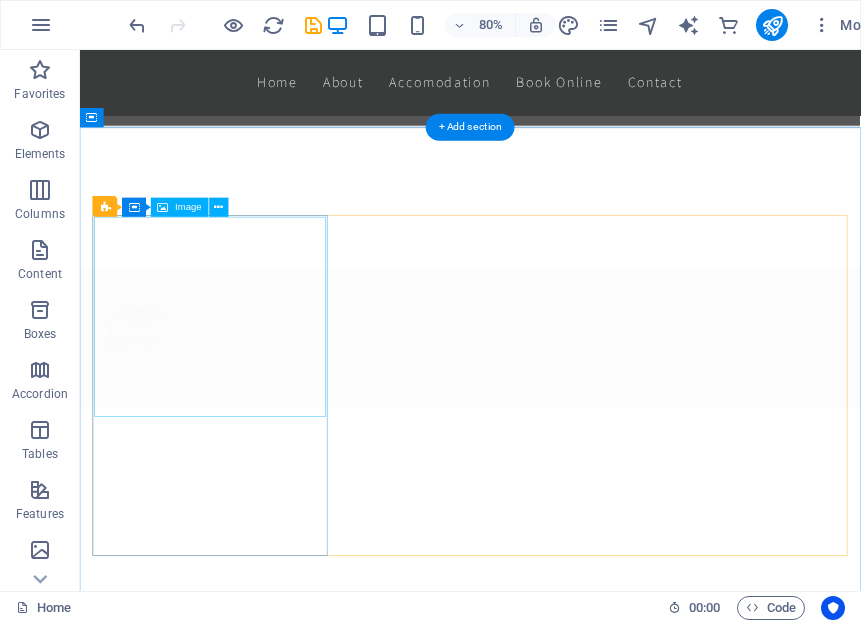 click at bounding box center (242, 2362) 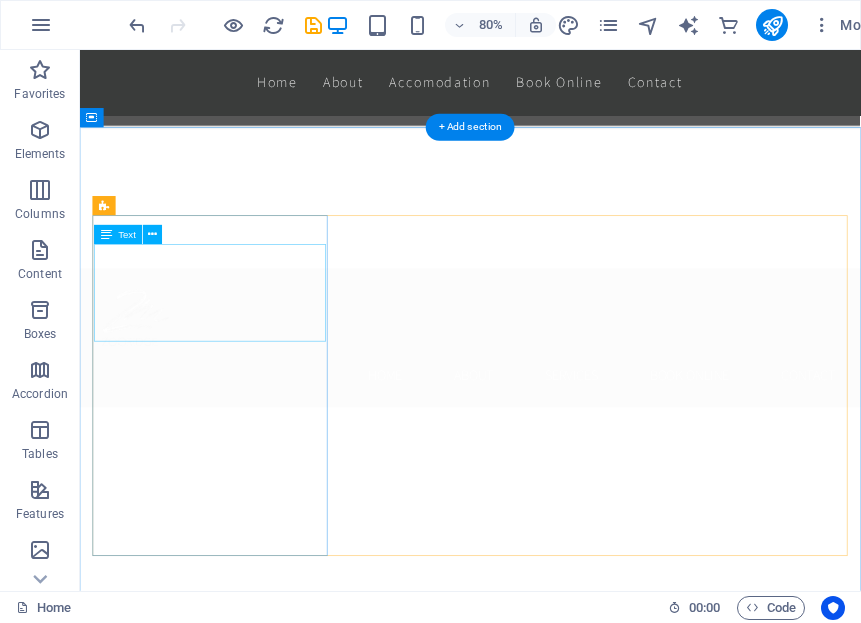 click on "Lorem ipsum dolor sit amet, consectetuer adipiscing elit. Aenean commodo ligula eget dolor. Lorem ipsum dolor sit amet." at bounding box center (242, 2332) 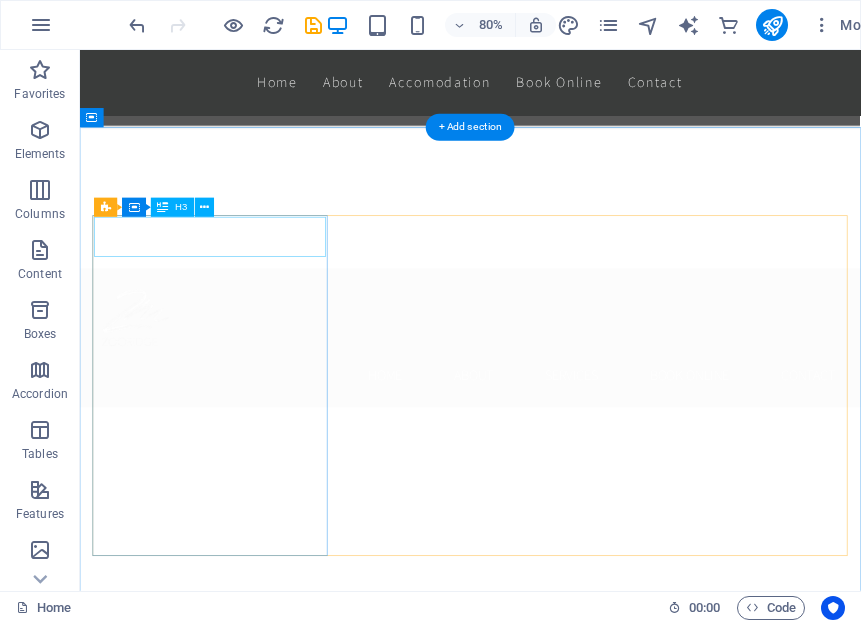 click on "Headline" at bounding box center [242, 2262] 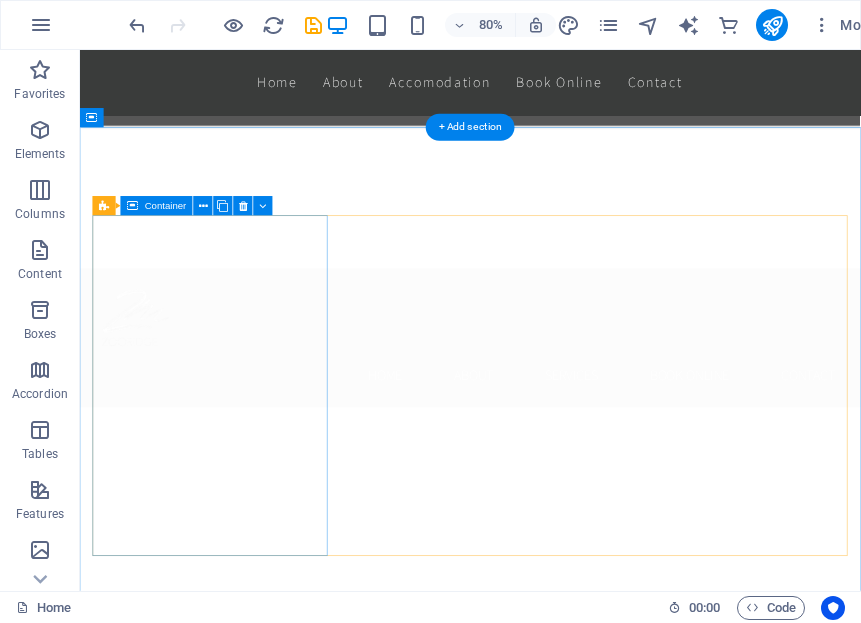 click on "Drop content here or  Add elements  Paste clipboard" at bounding box center [242, 2308] 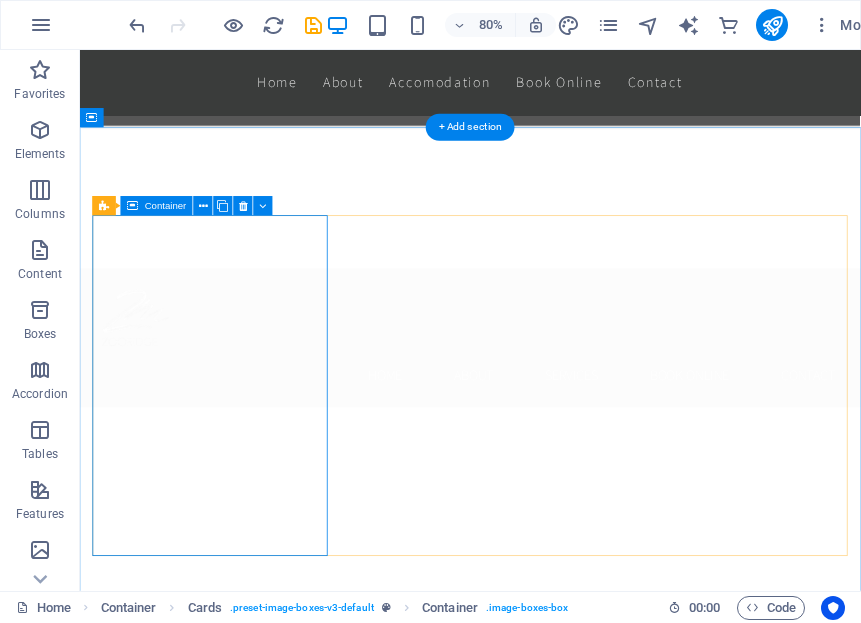 click on "Drop content here or  Add elements  Paste clipboard" at bounding box center (242, 2308) 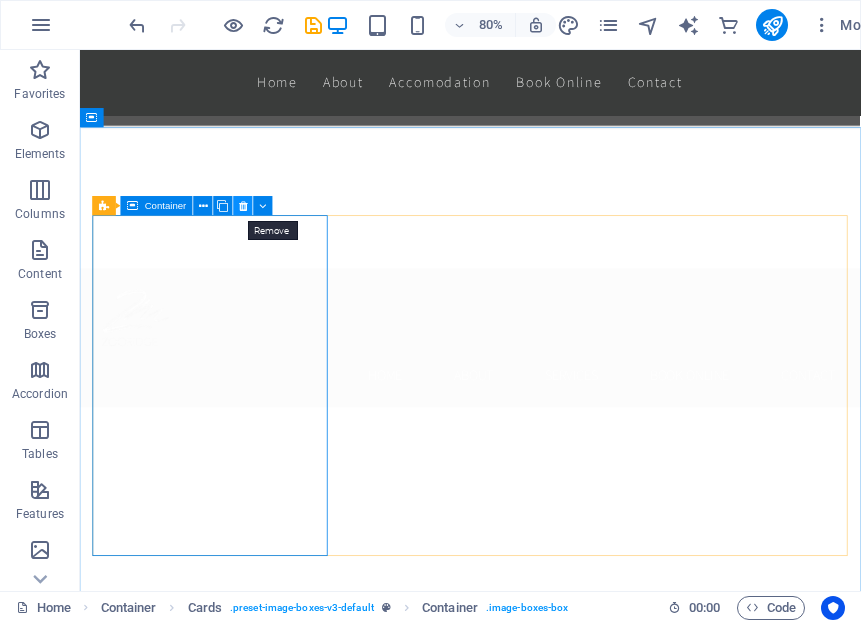 click at bounding box center [243, 206] 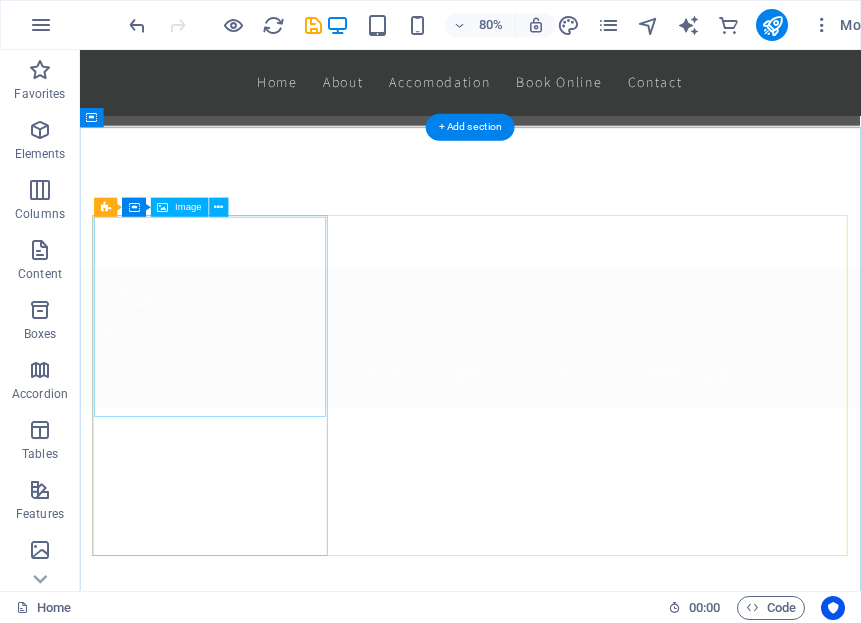 click at bounding box center [242, 2362] 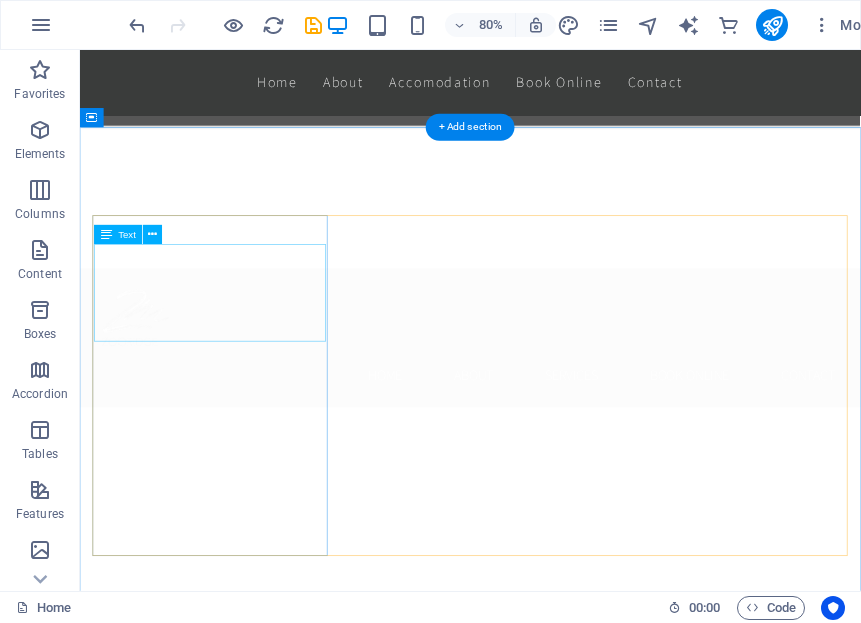 click on "Lorem ipsum dolor sit amet, consectetuer adipiscing elit. Aenean commodo ligula eget dolor. Lorem ipsum dolor sit amet." at bounding box center (242, 2332) 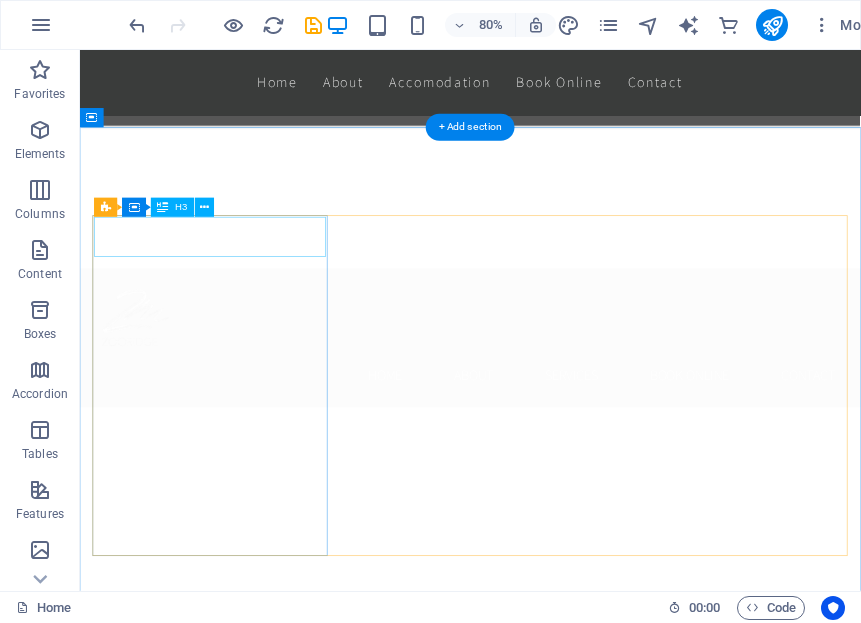click on "Headline" at bounding box center [242, 2262] 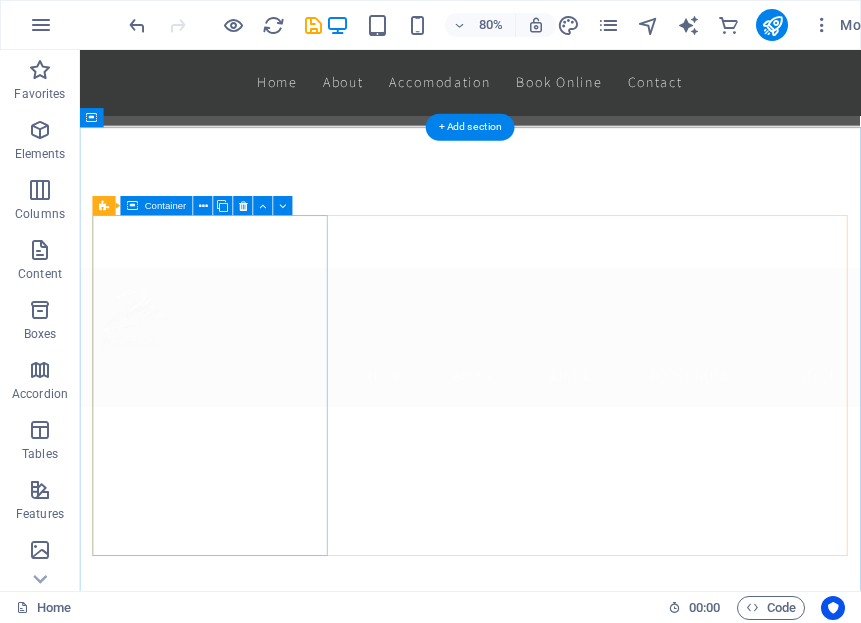 click on "Drop content here or  Add elements  Paste clipboard" at bounding box center [242, 2308] 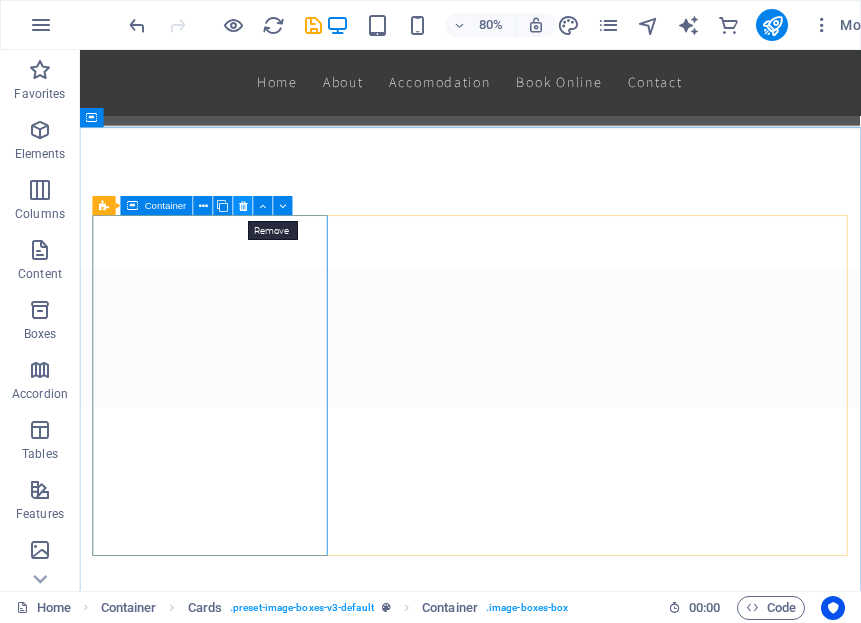 click at bounding box center [243, 206] 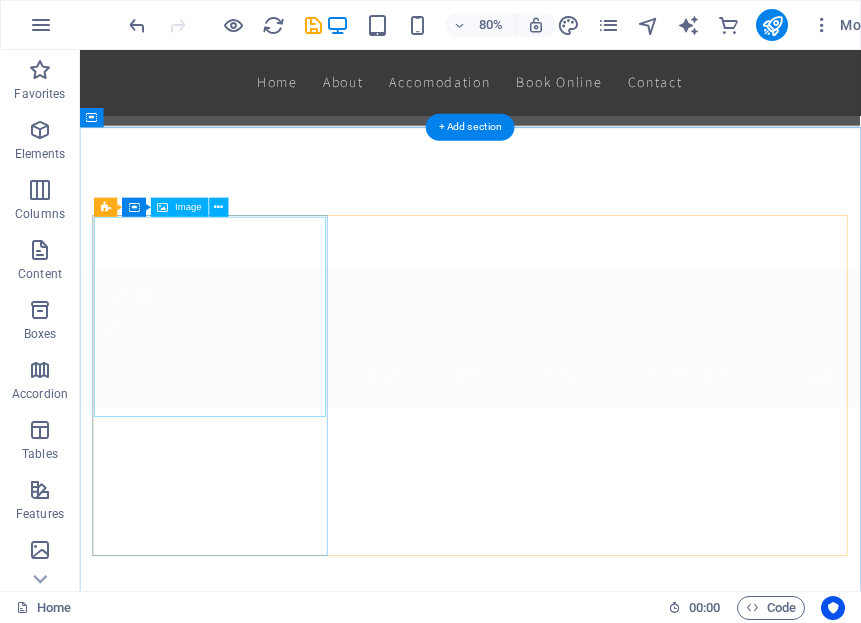 click at bounding box center (242, 2362) 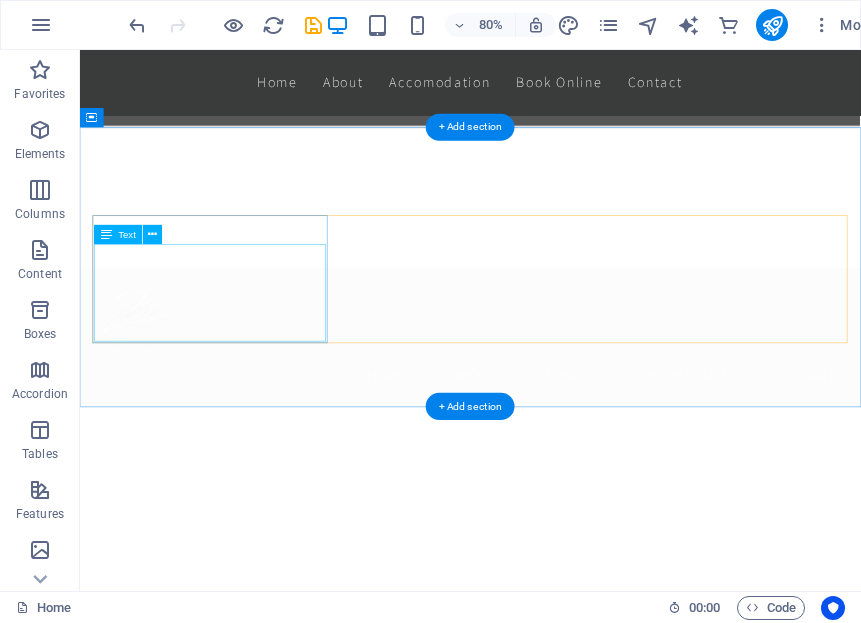 click on "Lorem ipsum dolor sit amet, consectetuer adipiscing elit. Aenean commodo ligula eget dolor. Lorem ipsum dolor sit amet." at bounding box center (242, 2332) 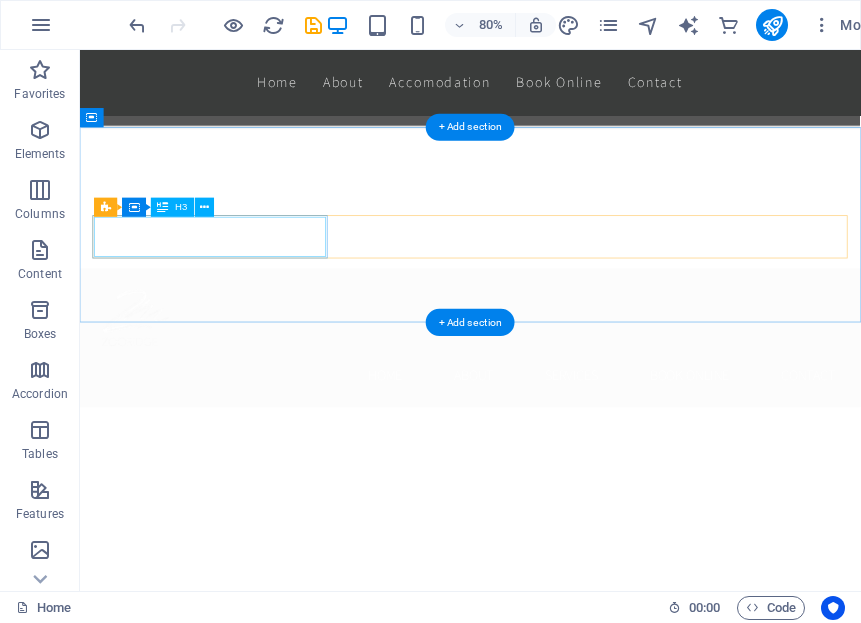 click on "Headline" at bounding box center [242, 2262] 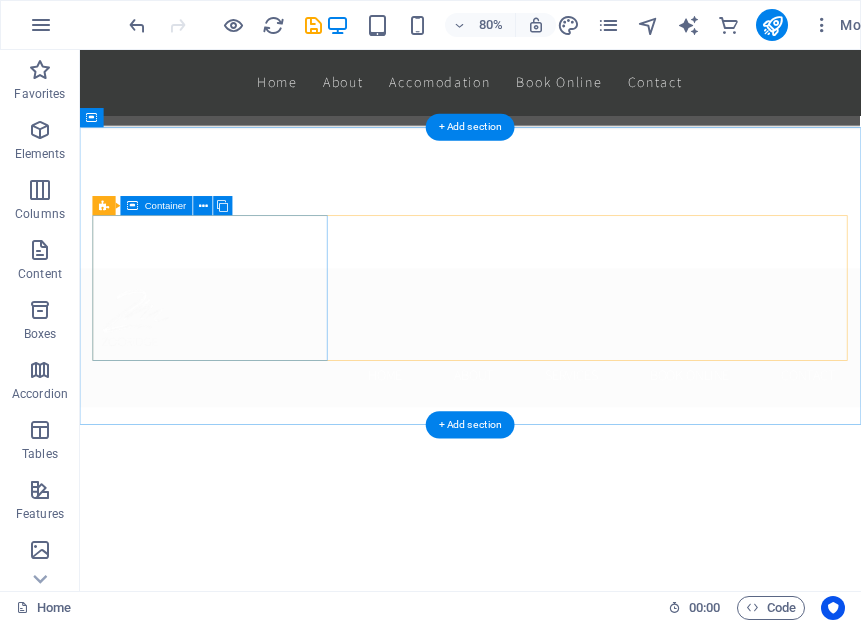 click on "Drop content here or  Add elements  Paste clipboard" at bounding box center [242, 2308] 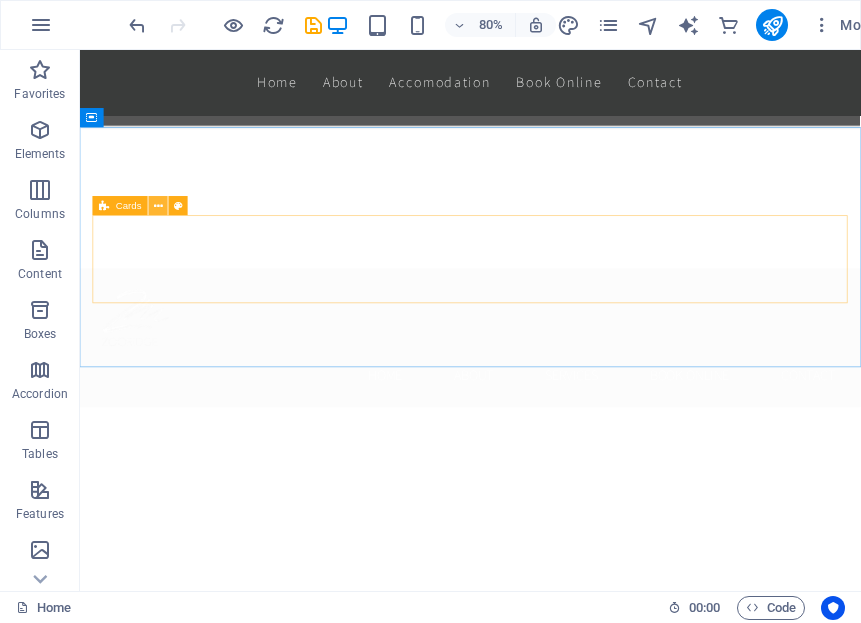 click at bounding box center [158, 206] 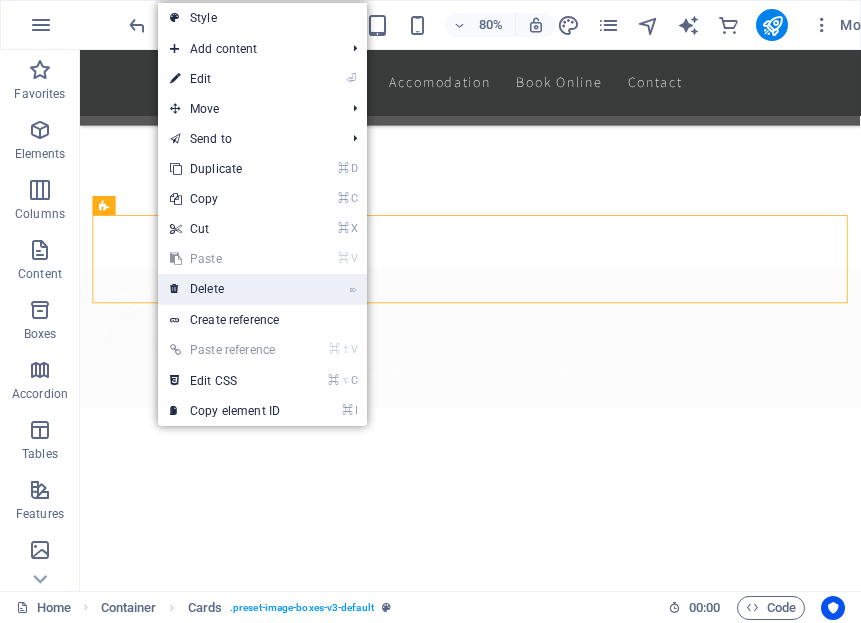 click on "⌦  Delete" at bounding box center (225, 289) 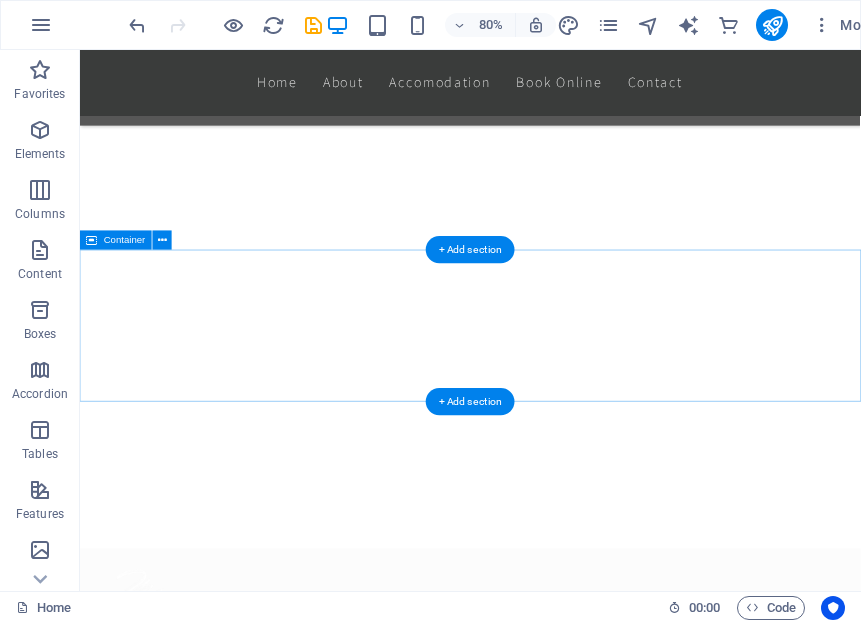 scroll, scrollTop: 2538, scrollLeft: 0, axis: vertical 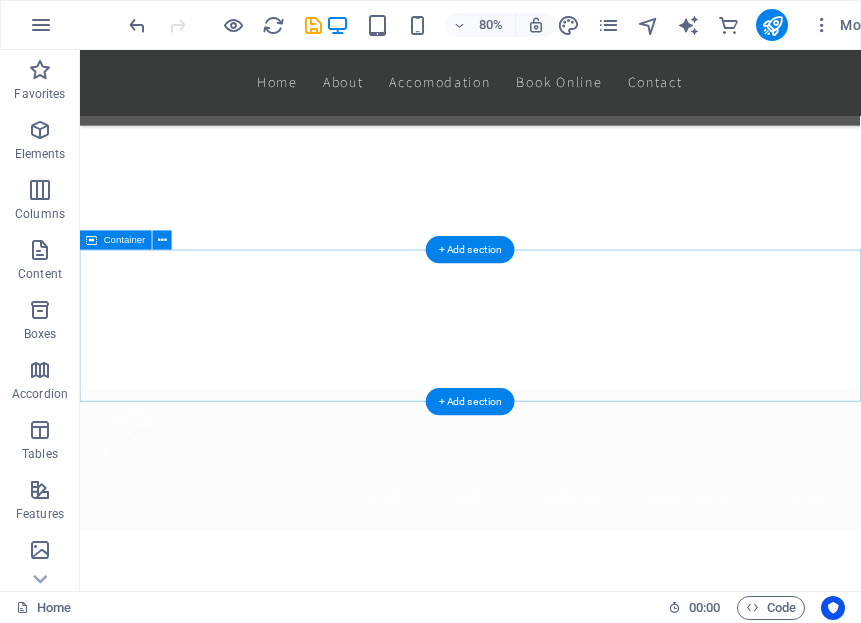 click at bounding box center (568, 2373) 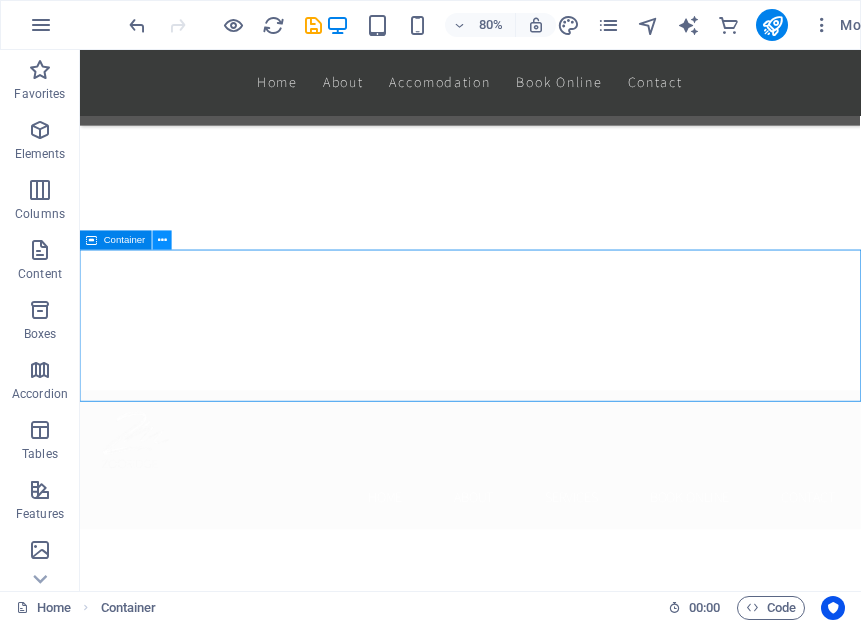 click at bounding box center (162, 240) 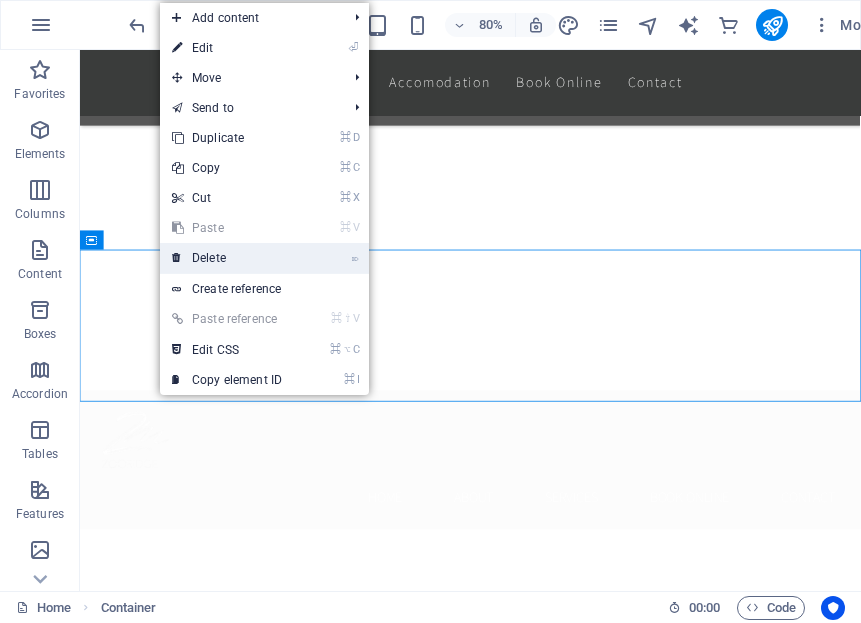 click on "⌦  Delete" at bounding box center [227, 258] 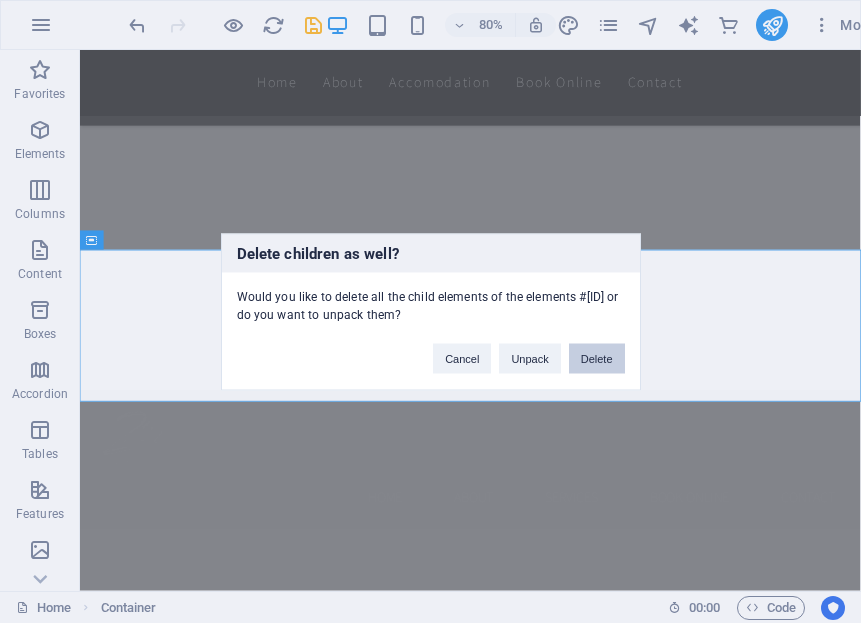 drag, startPoint x: 598, startPoint y: 356, endPoint x: 649, endPoint y: 382, distance: 57.245087 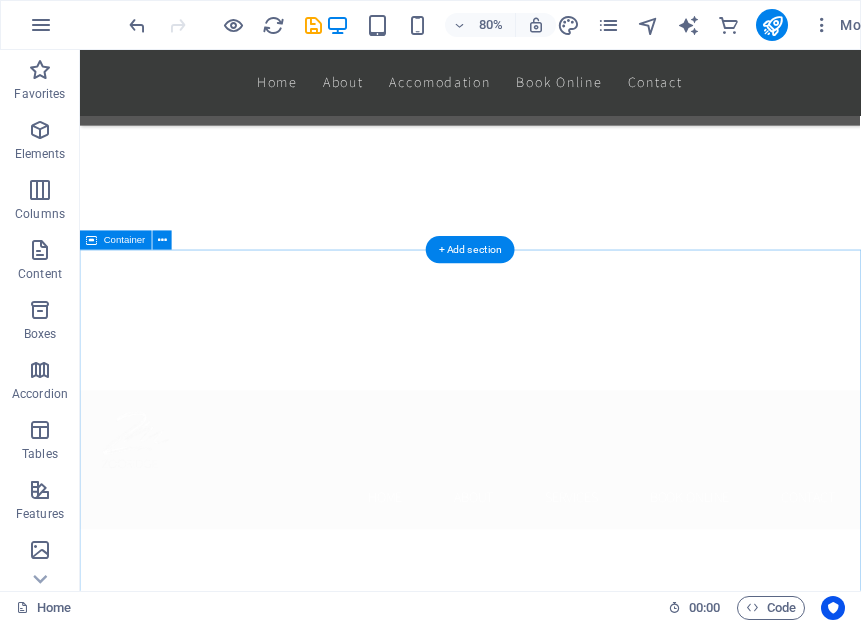 click on "Pricing Headline $99 Lorem  ipsum Lorem  ipsum Lorem  ipsum Lorem  ipsum BUTTON Headline $199 Lorem  ipsum Lorem  ipsum Lorem  ipsum Lorem  ipsum BUTTON Headline $299 Lorem  ipsum Lorem  ipsum Lorem  ipsum Lorem  ipsum BUTTON" at bounding box center [568, 3102] 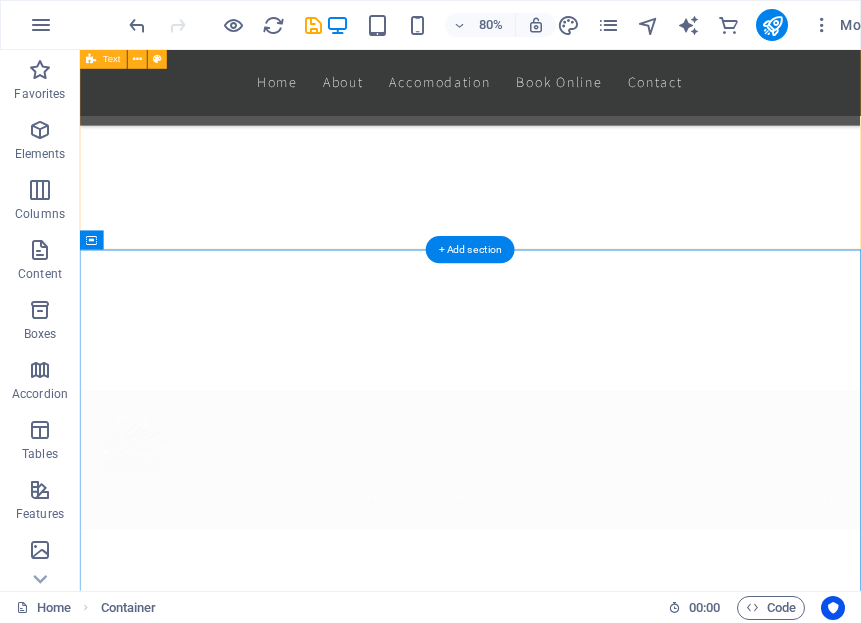 click on "About Us Lorem ipsum dolor sitope amet, consectetur adipisicing elitip. Massumenda, dolore, cum vel modi asperiores consequatur suscipit quidem ducimus eveniet iure expedita consecteture odiogil voluptatum similique fugit voluptates atem accusamus quae quas dolorem tenetur facere tempora maiores adipisci reiciendis accusantium voluptatibus id voluptate tempore dolor harum nisi amet! Nobis, eaque. Aenean commodo ligula eget dolor. Lorem ipsum dolor sit amet, consectetuer adipiscing elit leget odiogil voluptatum similique fugit voluptates dolor. Libero assumenda, dolore, cum vel modi asperiores consequatur." at bounding box center [568, 2093] 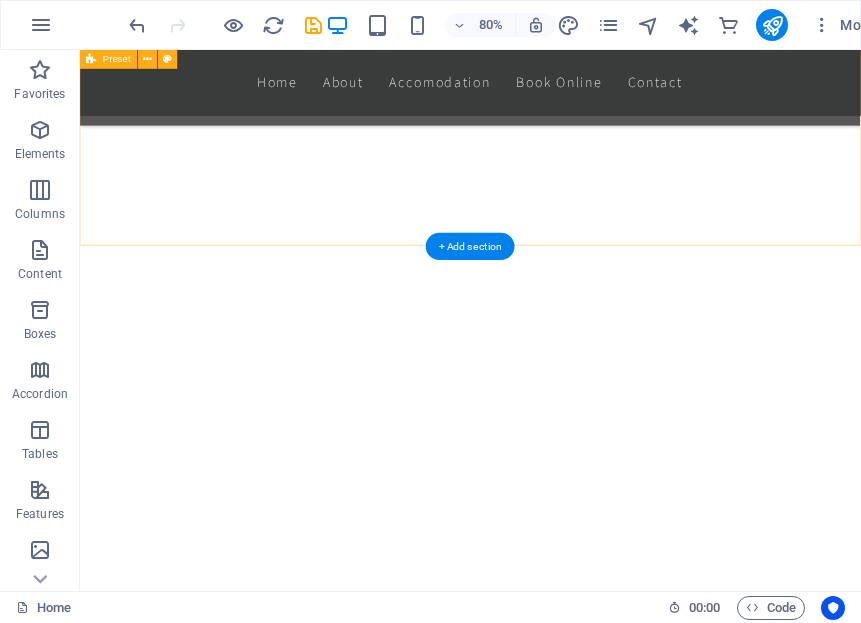 scroll, scrollTop: 2190, scrollLeft: 0, axis: vertical 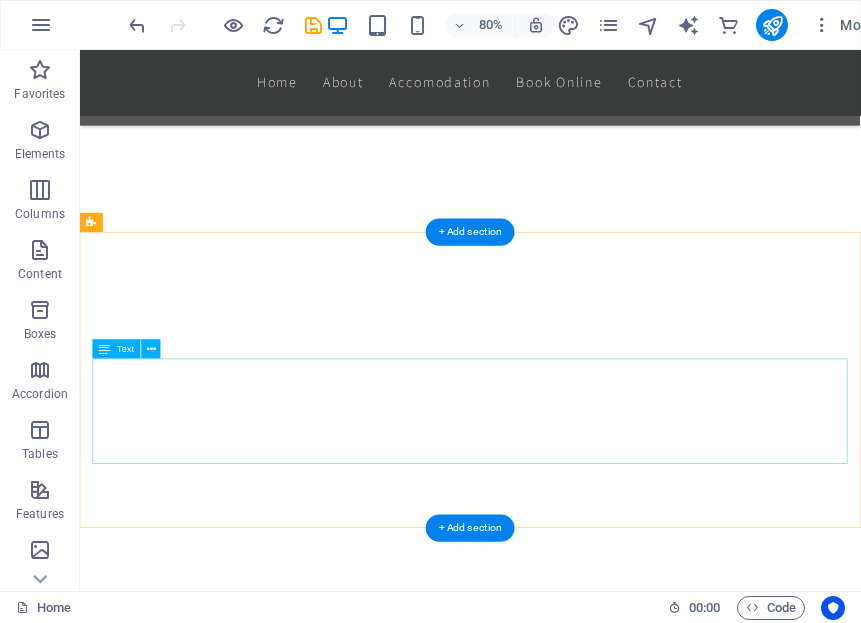 click on "Lorem ipsum dolor sitope amet, consectetur adipisicing elitip. Massumenda, dolore, cum vel modi asperiores consequatur suscipit quidem ducimus eveniet iure expedita consecteture odiogil voluptatum similique fugit voluptates atem accusamus quae quas dolorem tenetur facere tempora maiores adipisci reiciendis accusantium voluptatibus id voluptate tempore dolor harum nisi amet! Nobis, eaque. Aenean commodo ligula eget dolor. Lorem ipsum dolor sit amet, consectetuer adipiscing elit leget odiogil voluptatum similique fugit voluptates dolor. Libero assumenda, dolore, cum vel modi asperiores consequatur." at bounding box center [568, 2490] 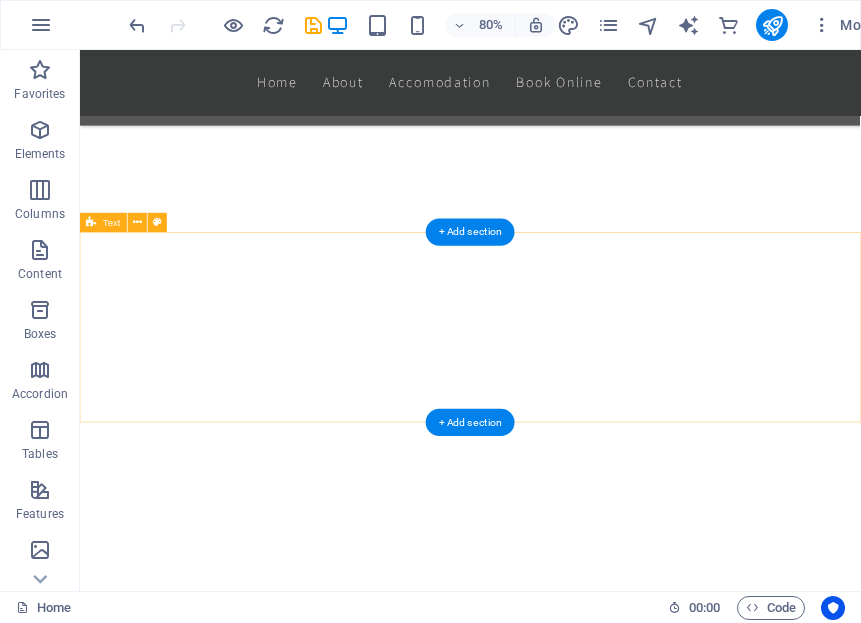 click on "About Us" at bounding box center [568, 2375] 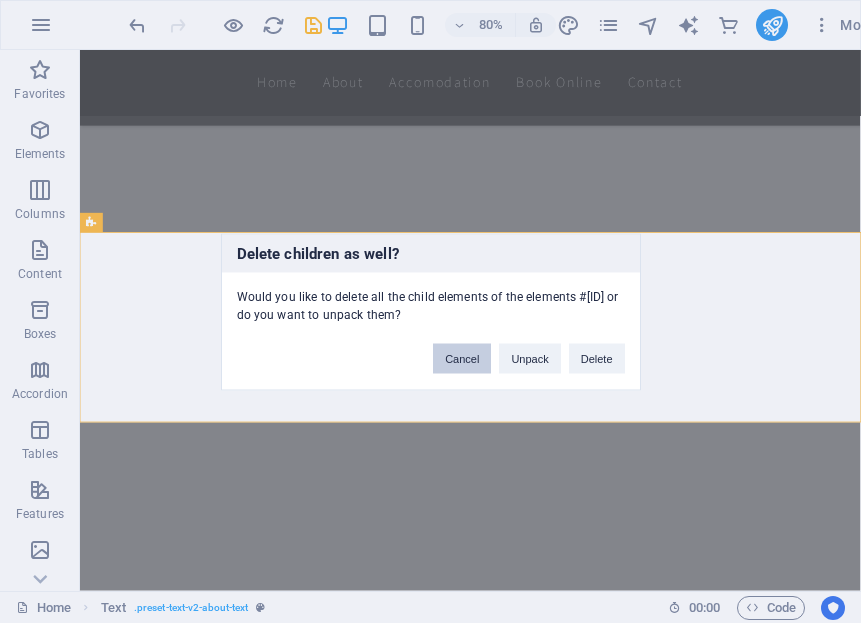 click on "Cancel" at bounding box center [462, 358] 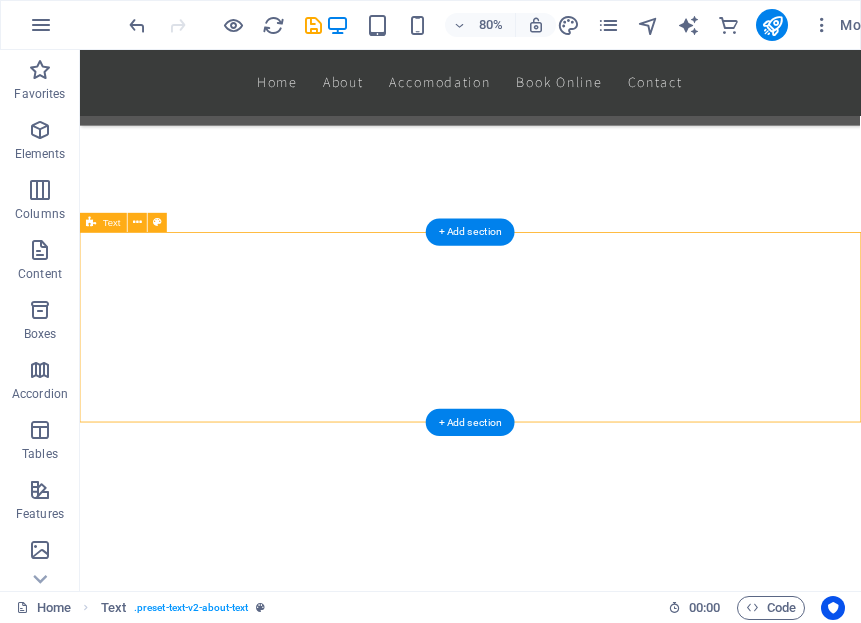 click on "About Us" at bounding box center (568, 2375) 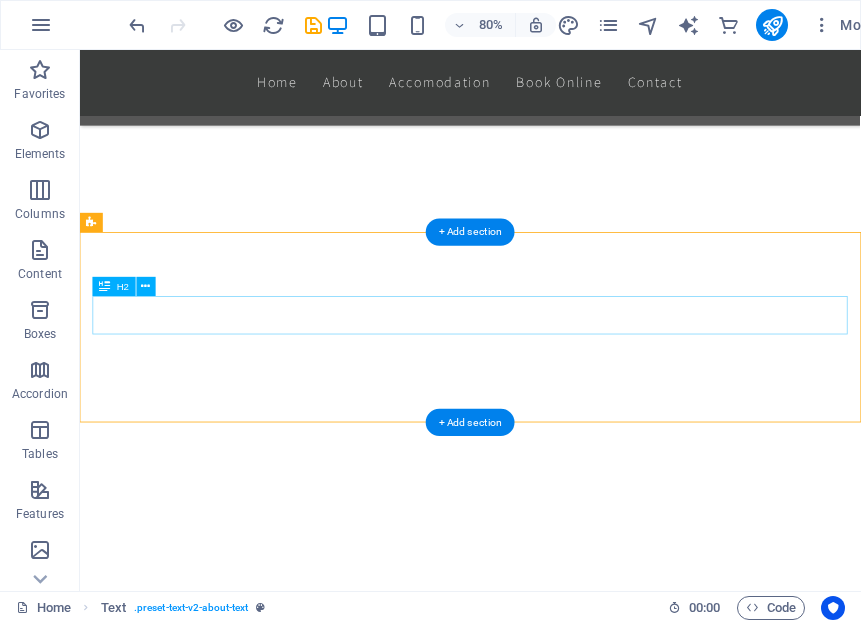 click on "About Us" at bounding box center (568, 2360) 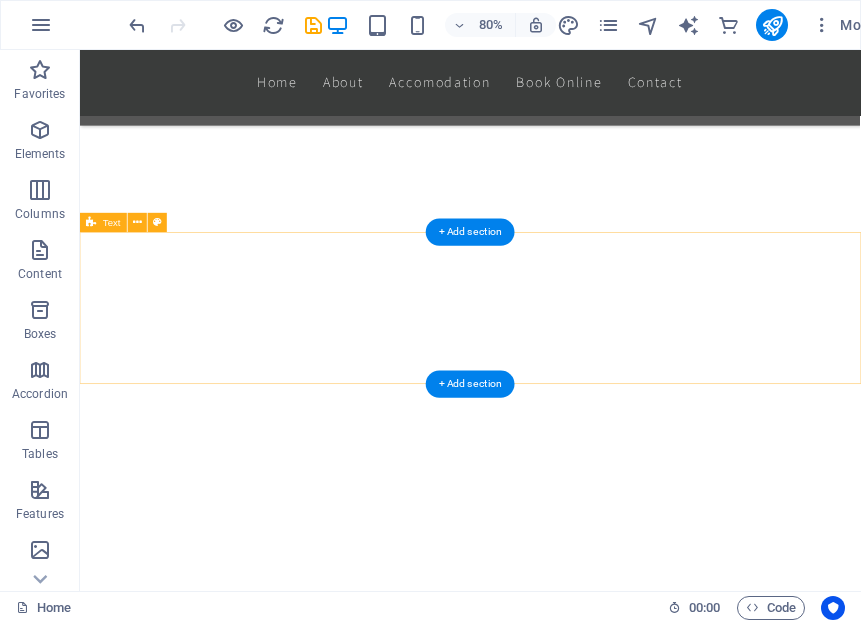 click at bounding box center [568, 2351] 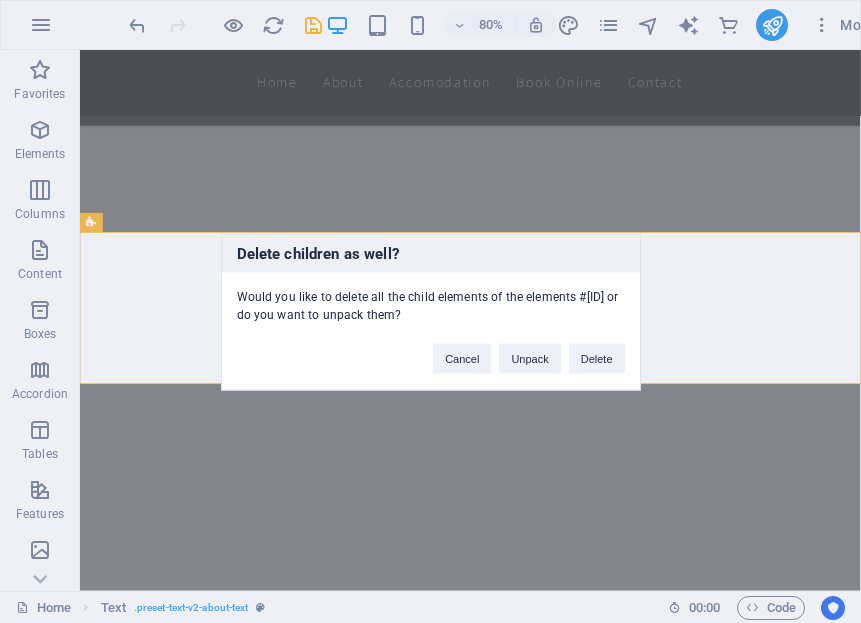 type 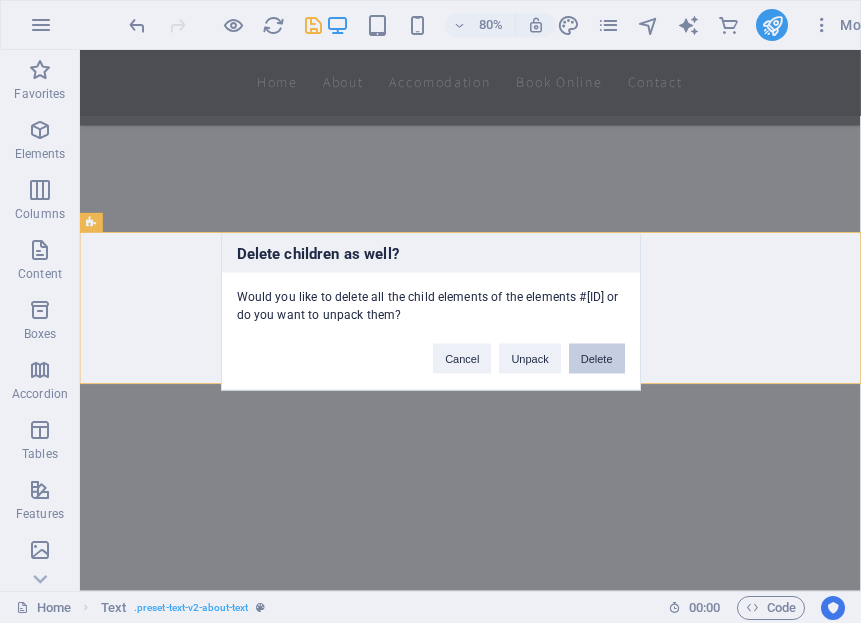 click on "Delete" at bounding box center (597, 358) 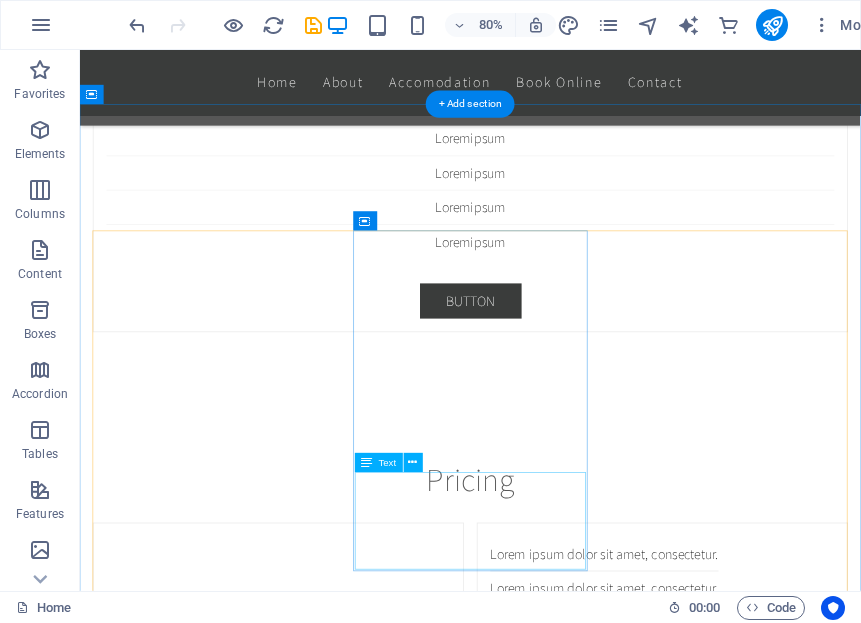 scroll, scrollTop: 6397, scrollLeft: 0, axis: vertical 